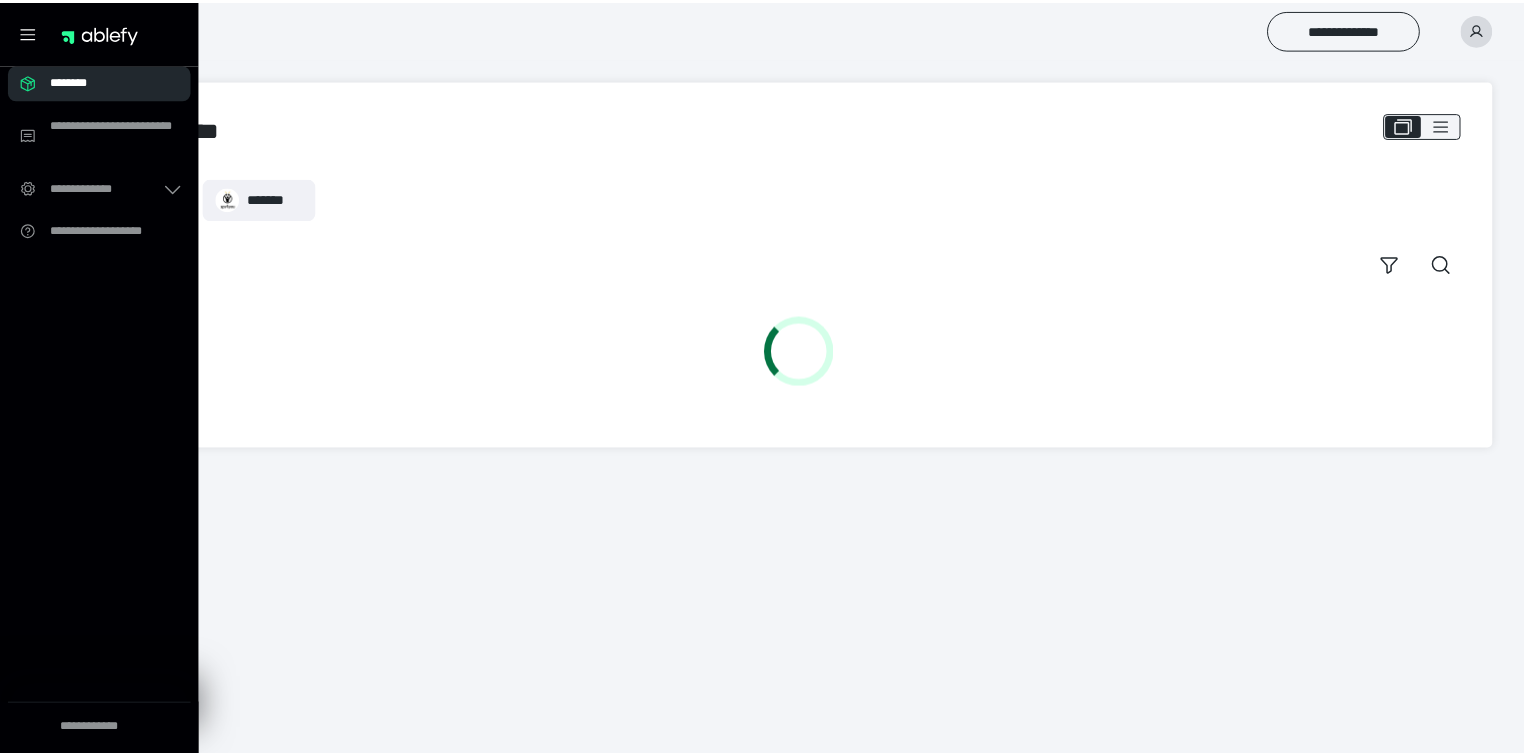 scroll, scrollTop: 0, scrollLeft: 0, axis: both 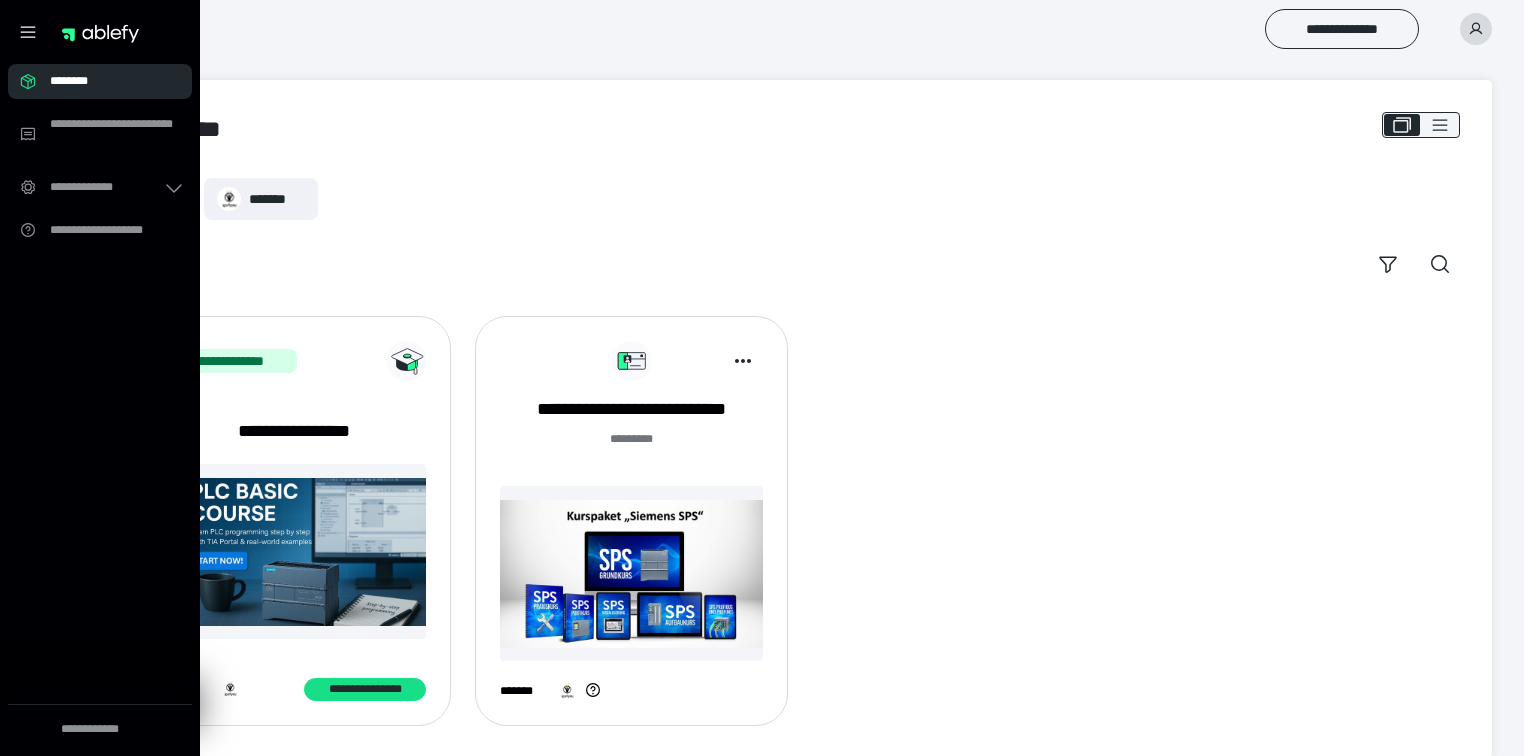 click on "**********" at bounding box center [799, 419] 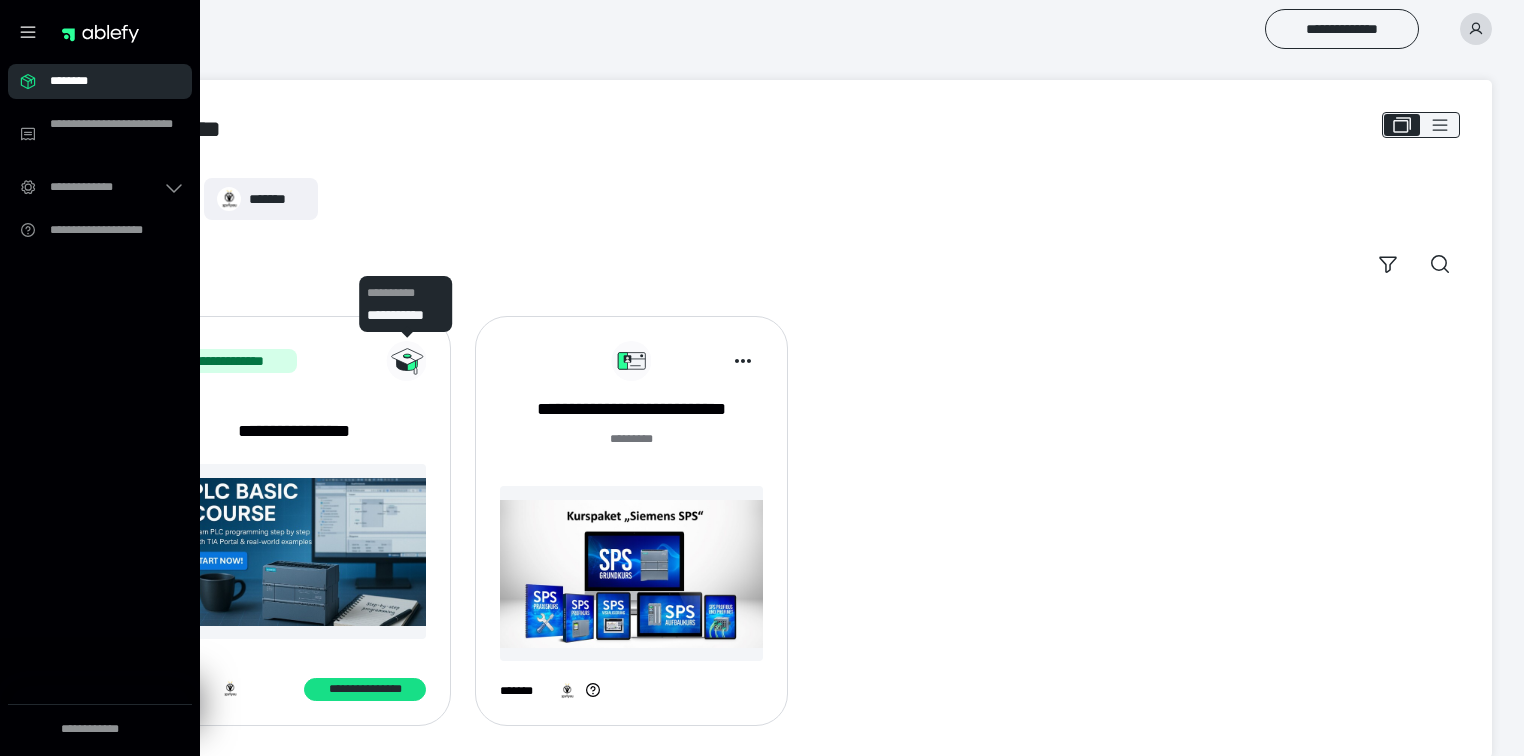 click on "**********" at bounding box center (762, 32) 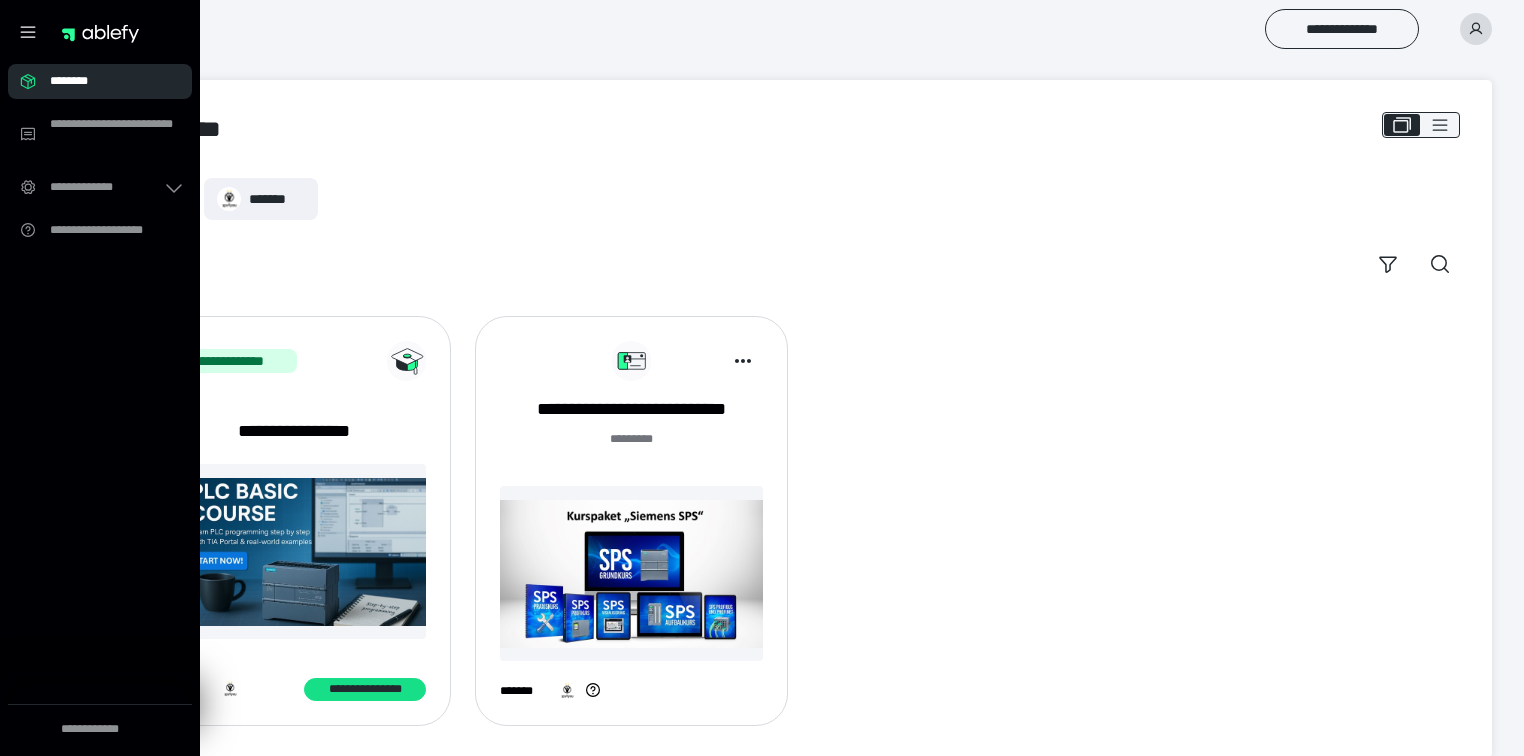 click on "*******   *" at bounding box center (631, 450) 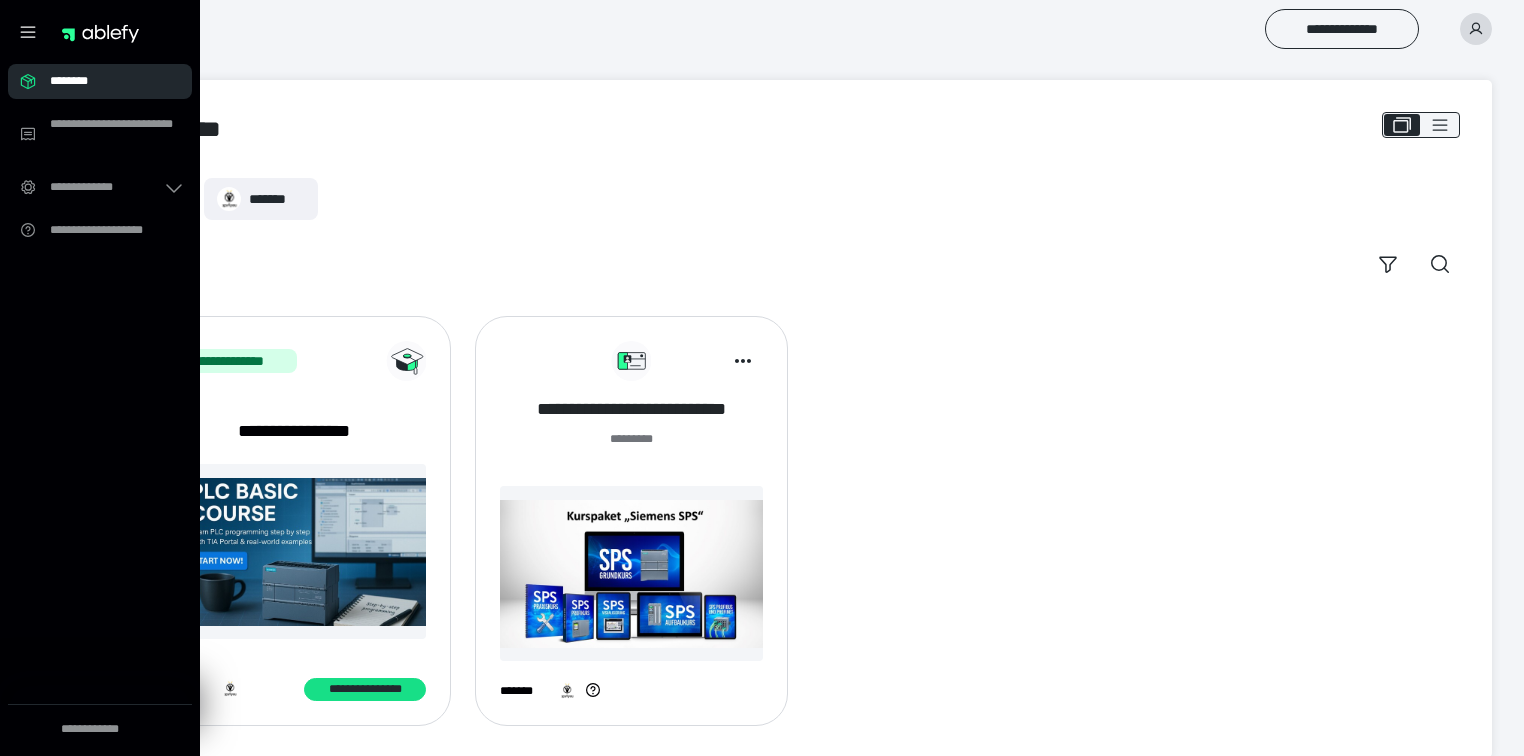click on "**********" at bounding box center [631, 409] 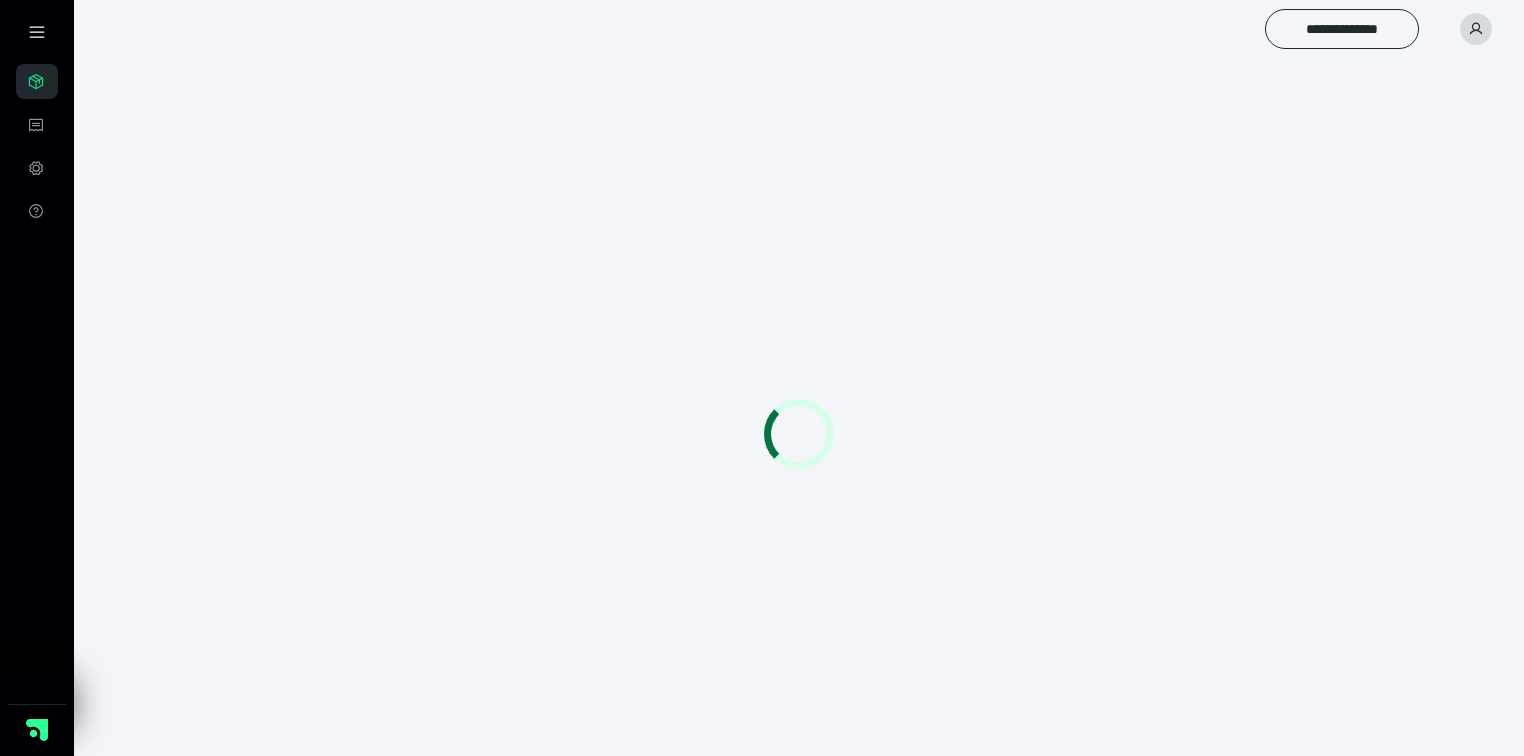scroll, scrollTop: 0, scrollLeft: 0, axis: both 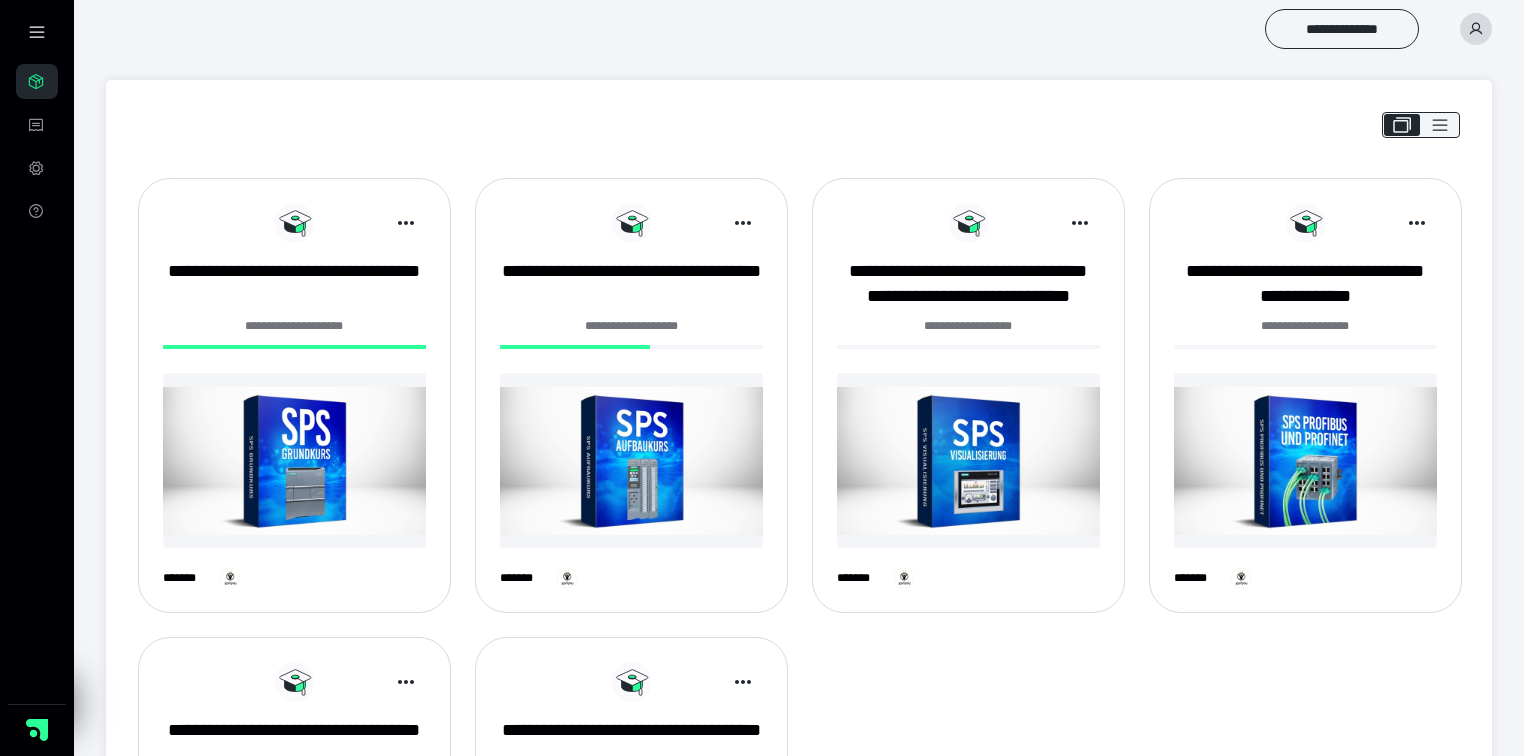 click on "**********" at bounding box center (631, 395) 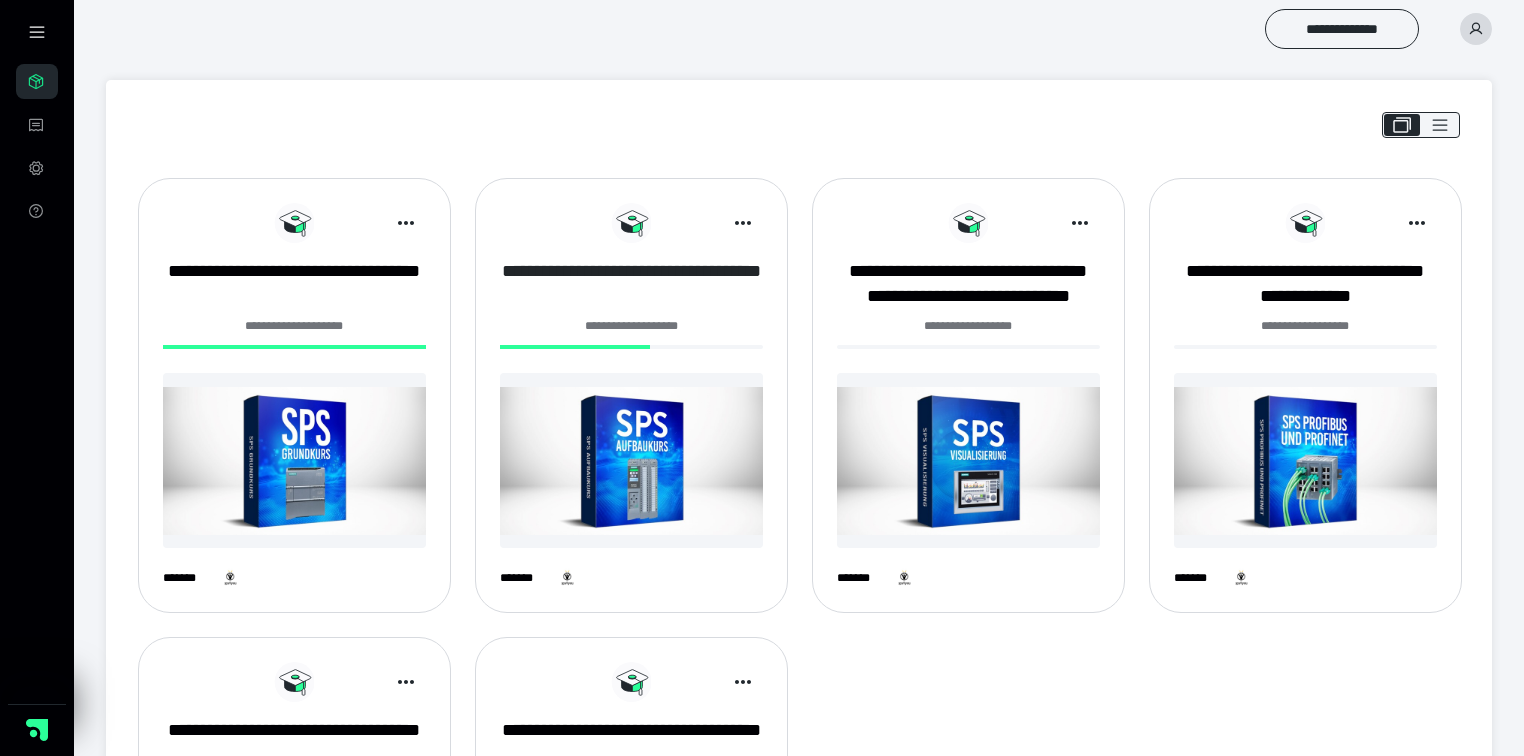 click on "**********" at bounding box center (631, 284) 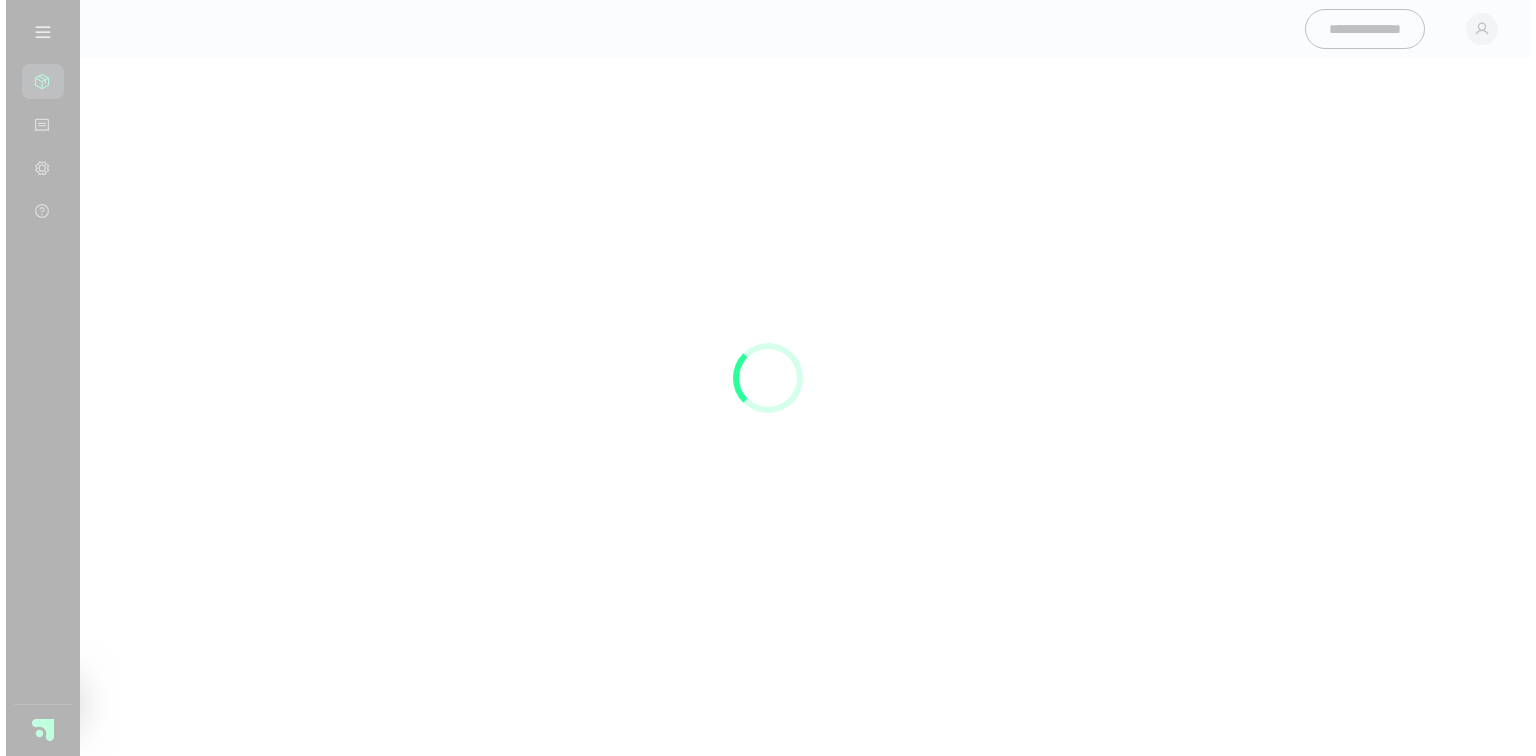 scroll, scrollTop: 0, scrollLeft: 0, axis: both 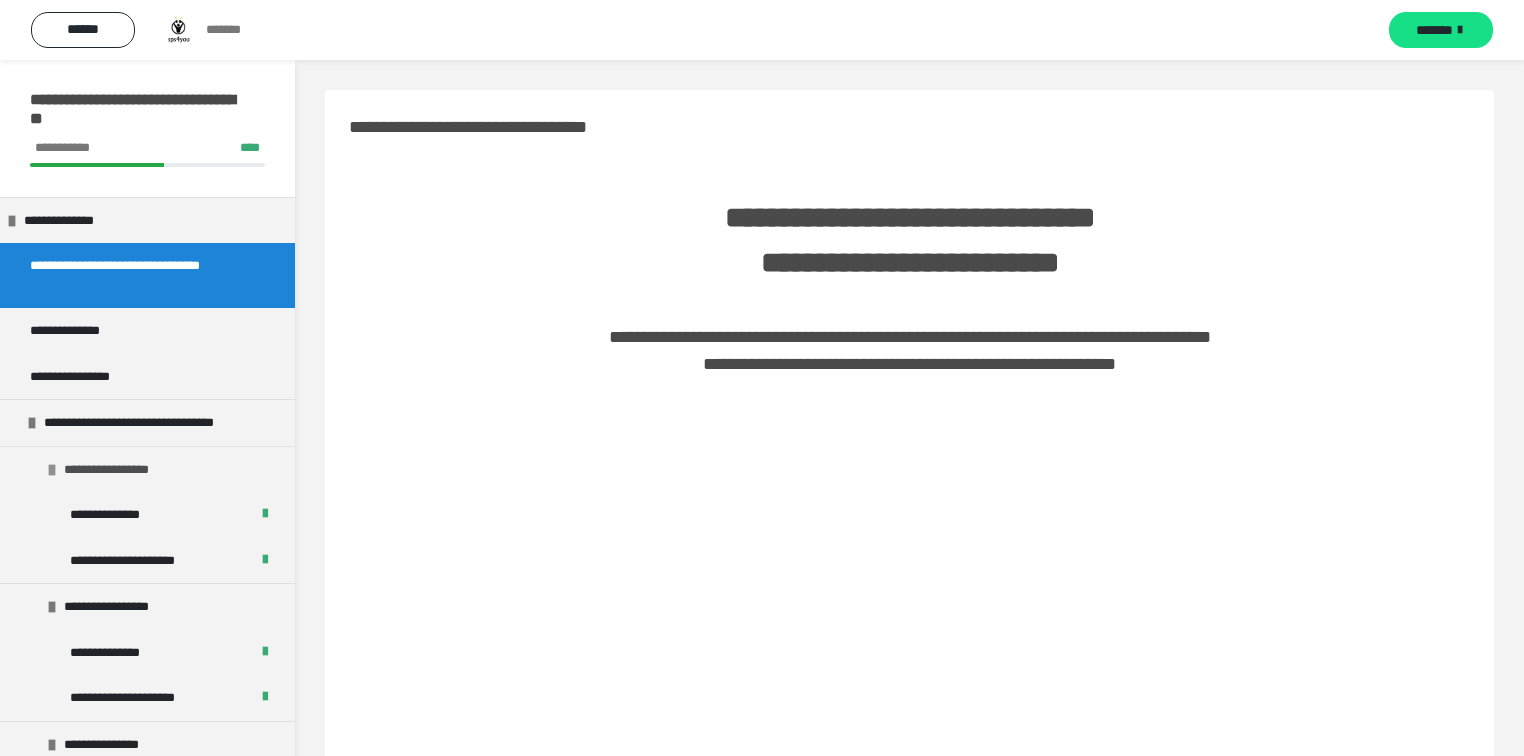 click on "**********" at bounding box center [147, 469] 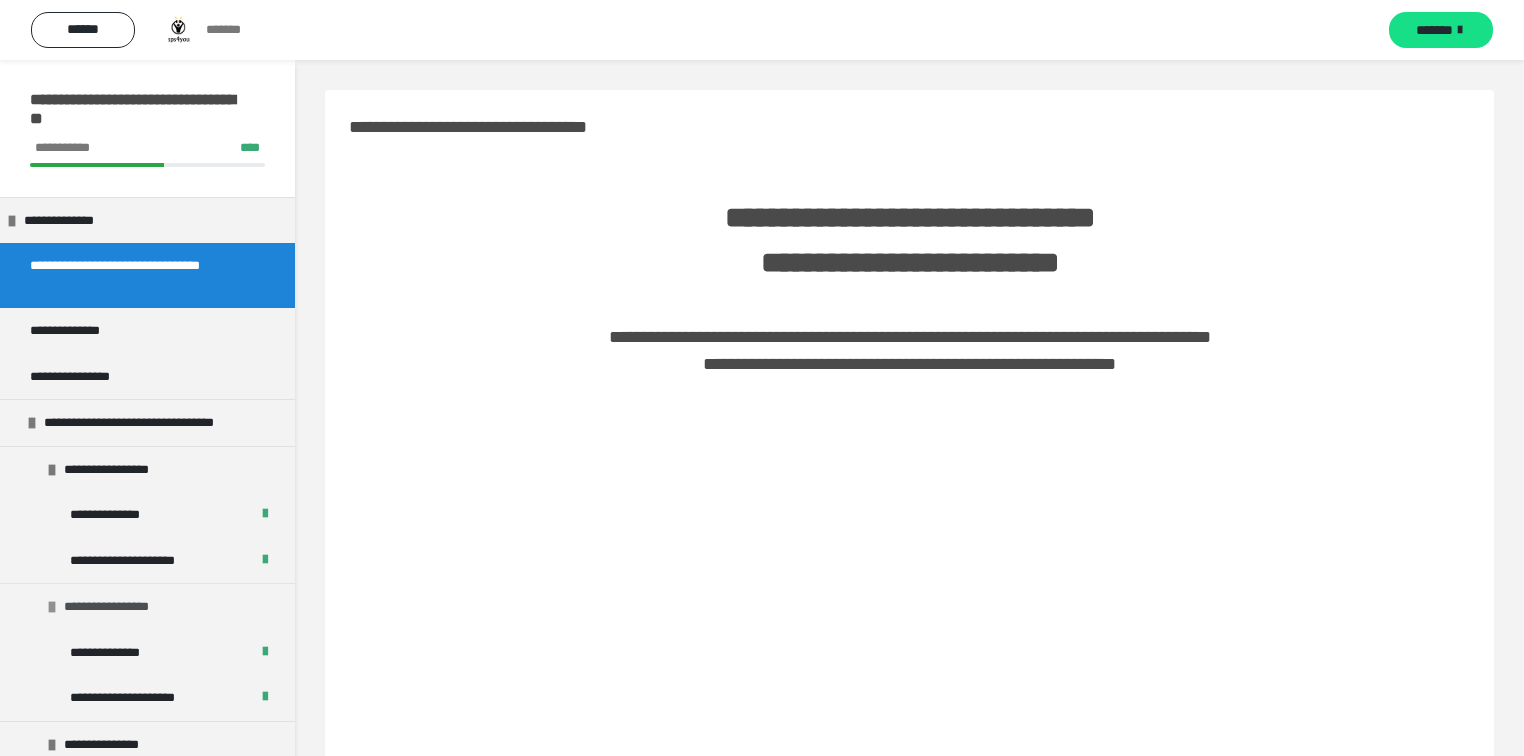 click on "**********" at bounding box center (118, 607) 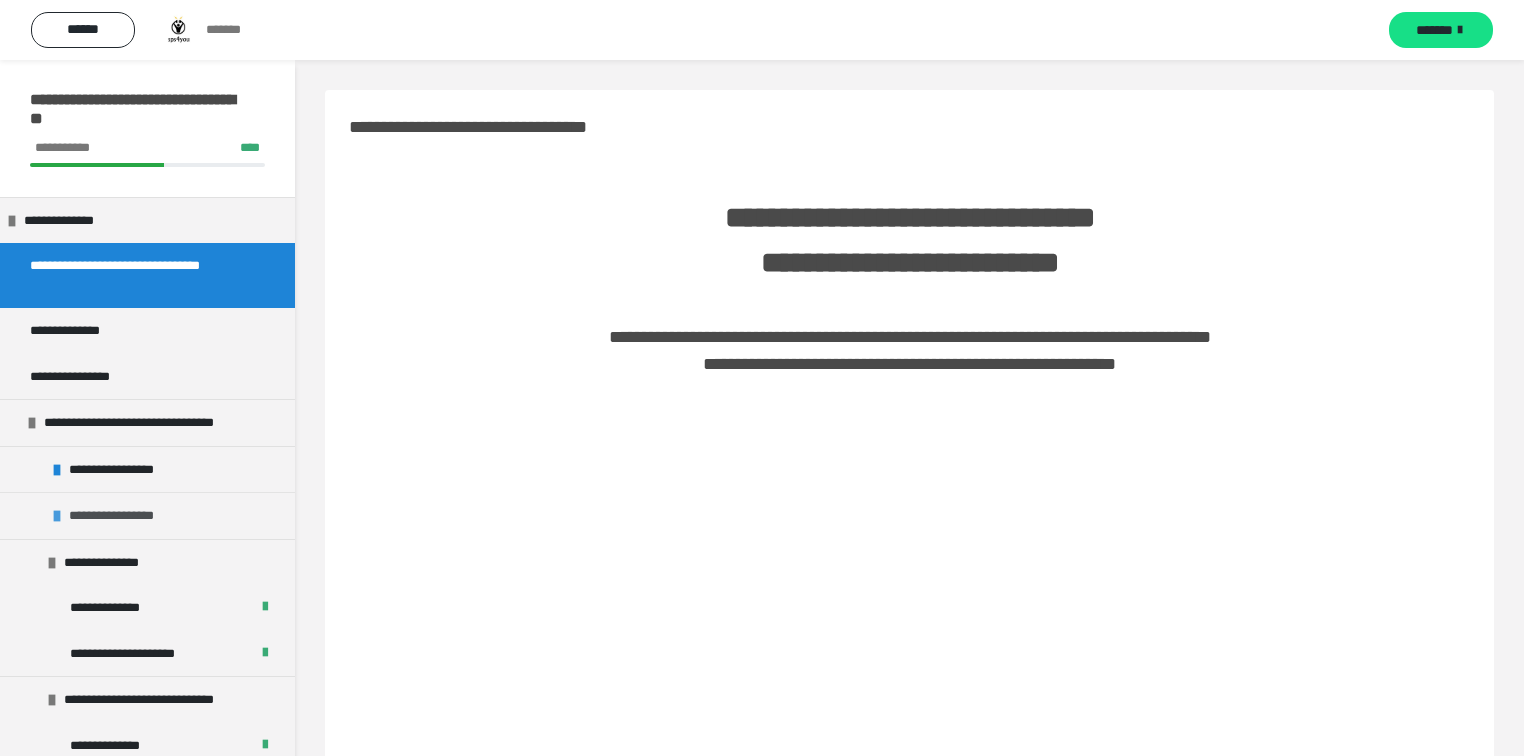 click on "**********" at bounding box center (123, 516) 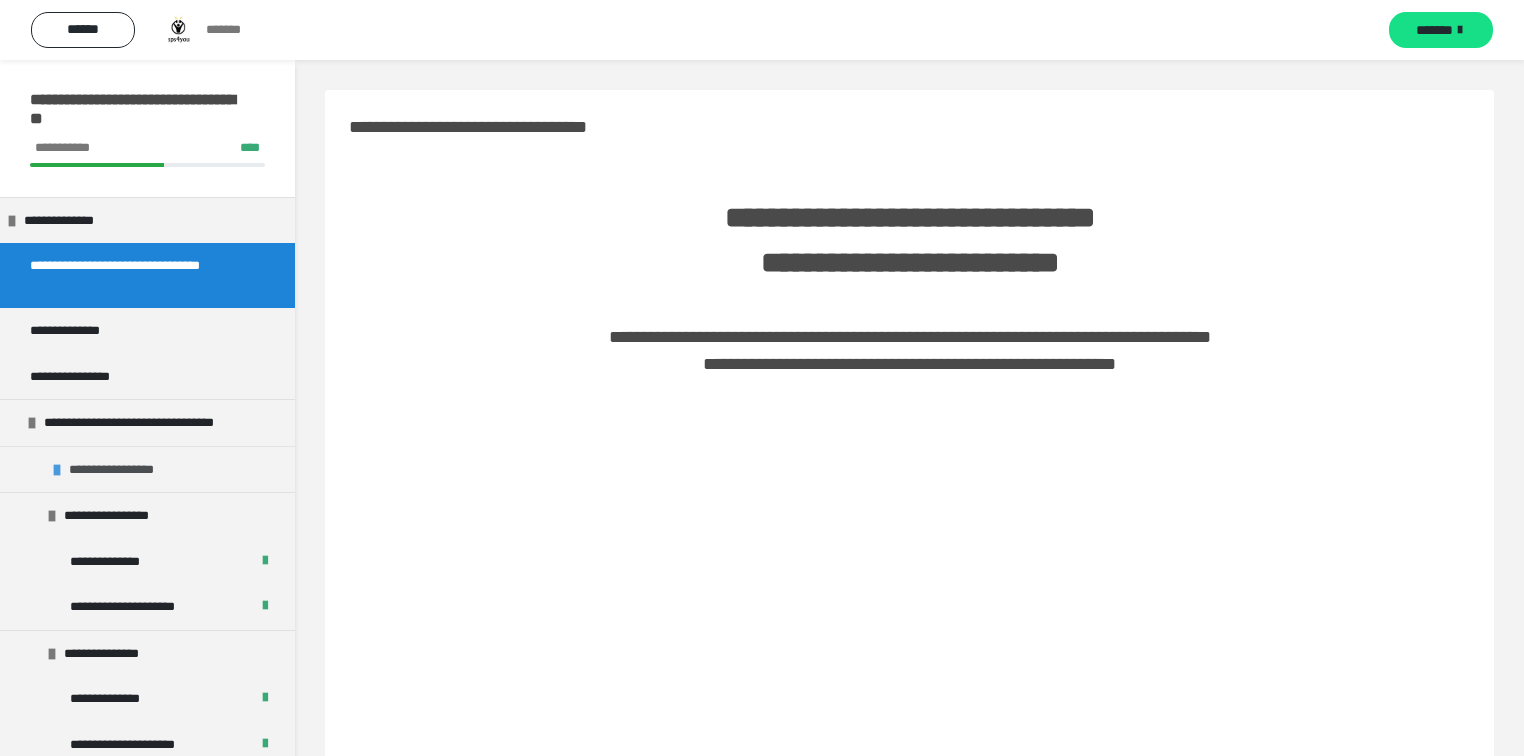 click on "**********" at bounding box center [118, 470] 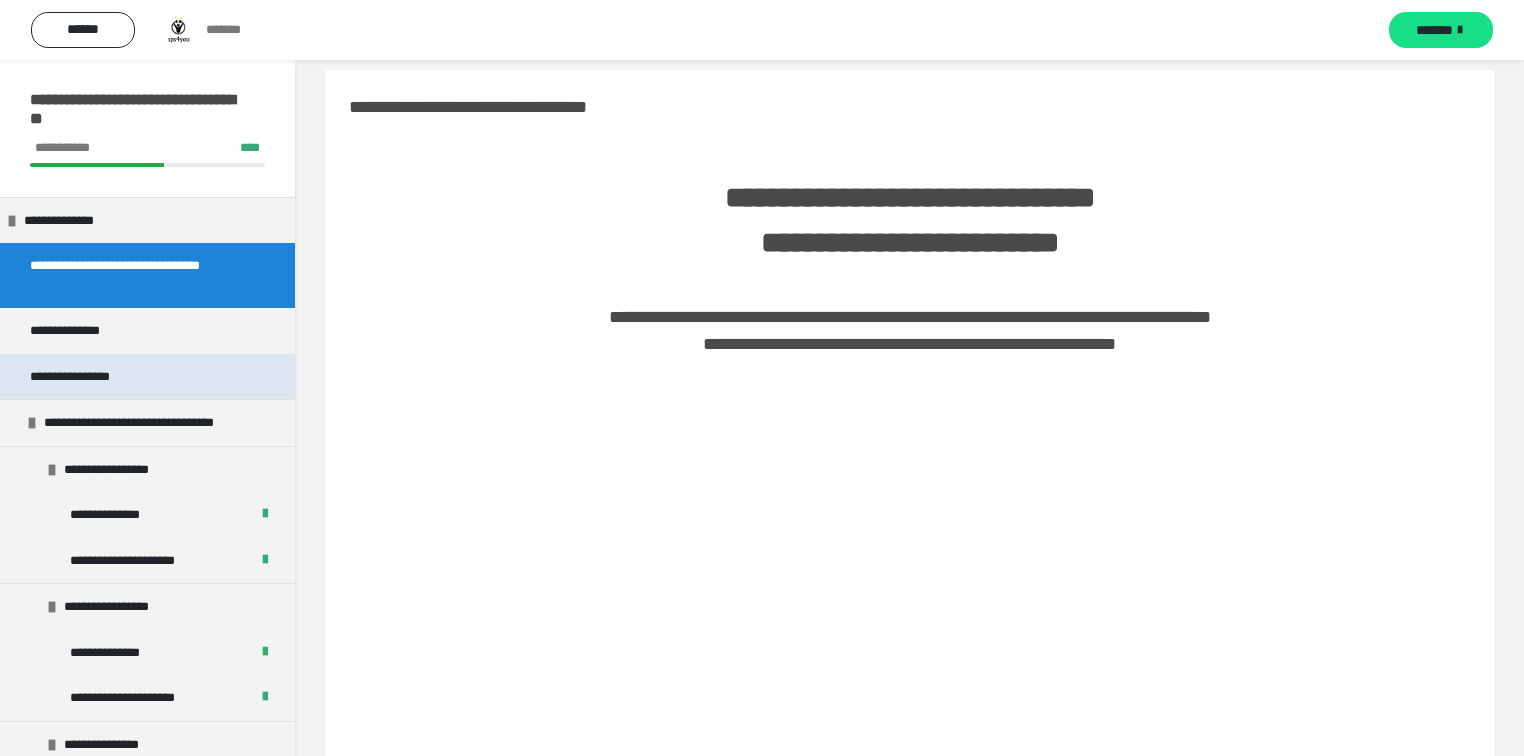 scroll, scrollTop: 80, scrollLeft: 0, axis: vertical 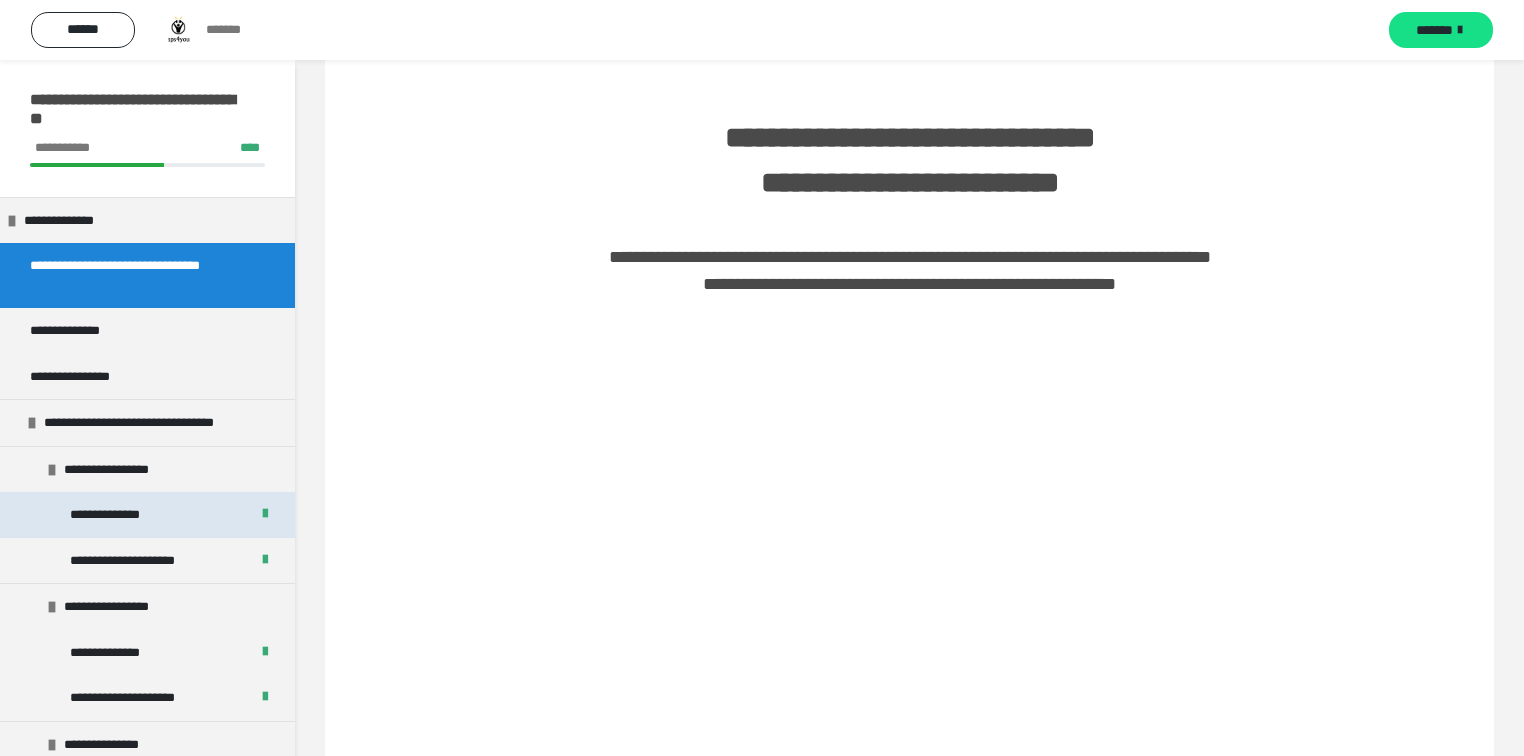 click on "**********" at bounding box center [106, 515] 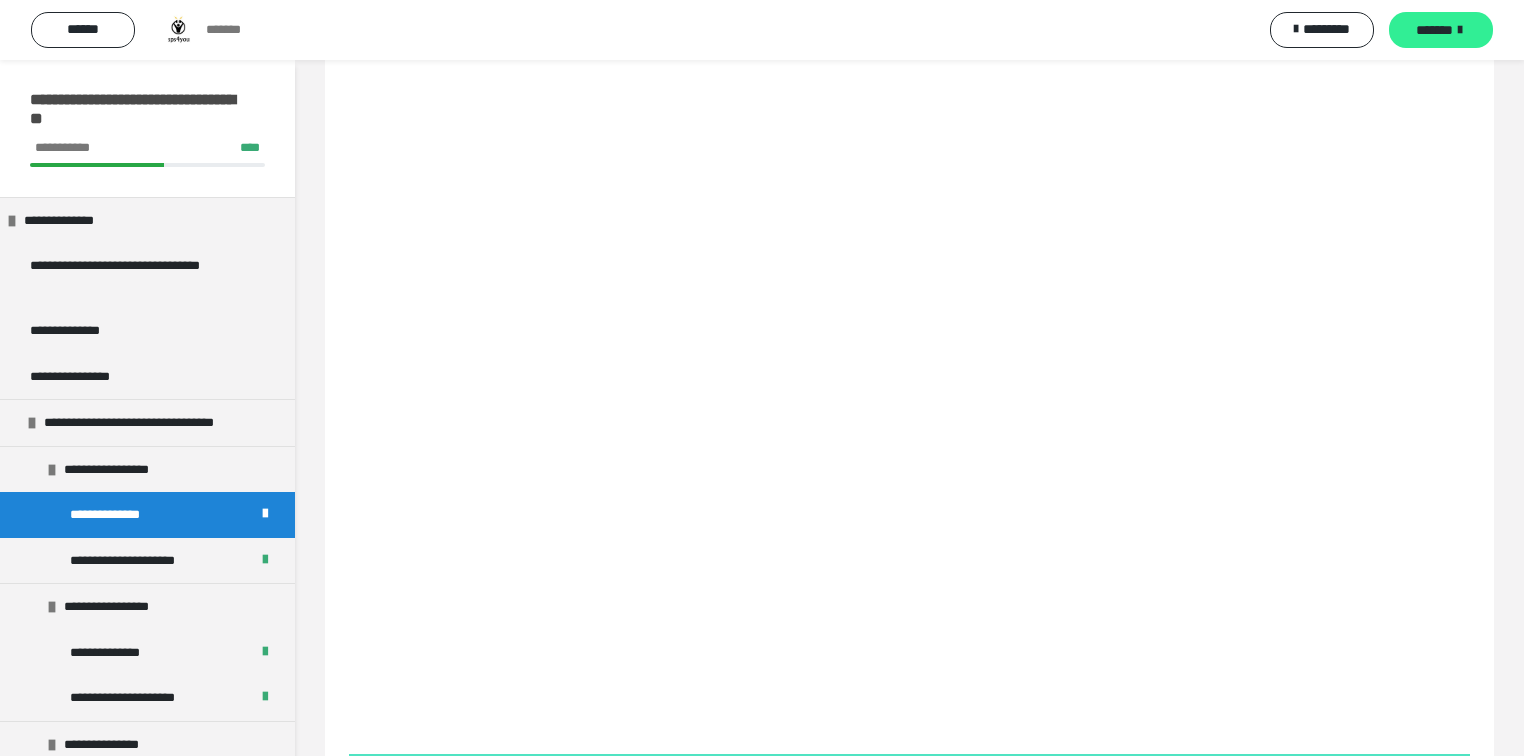 click on "*******" at bounding box center [1434, 30] 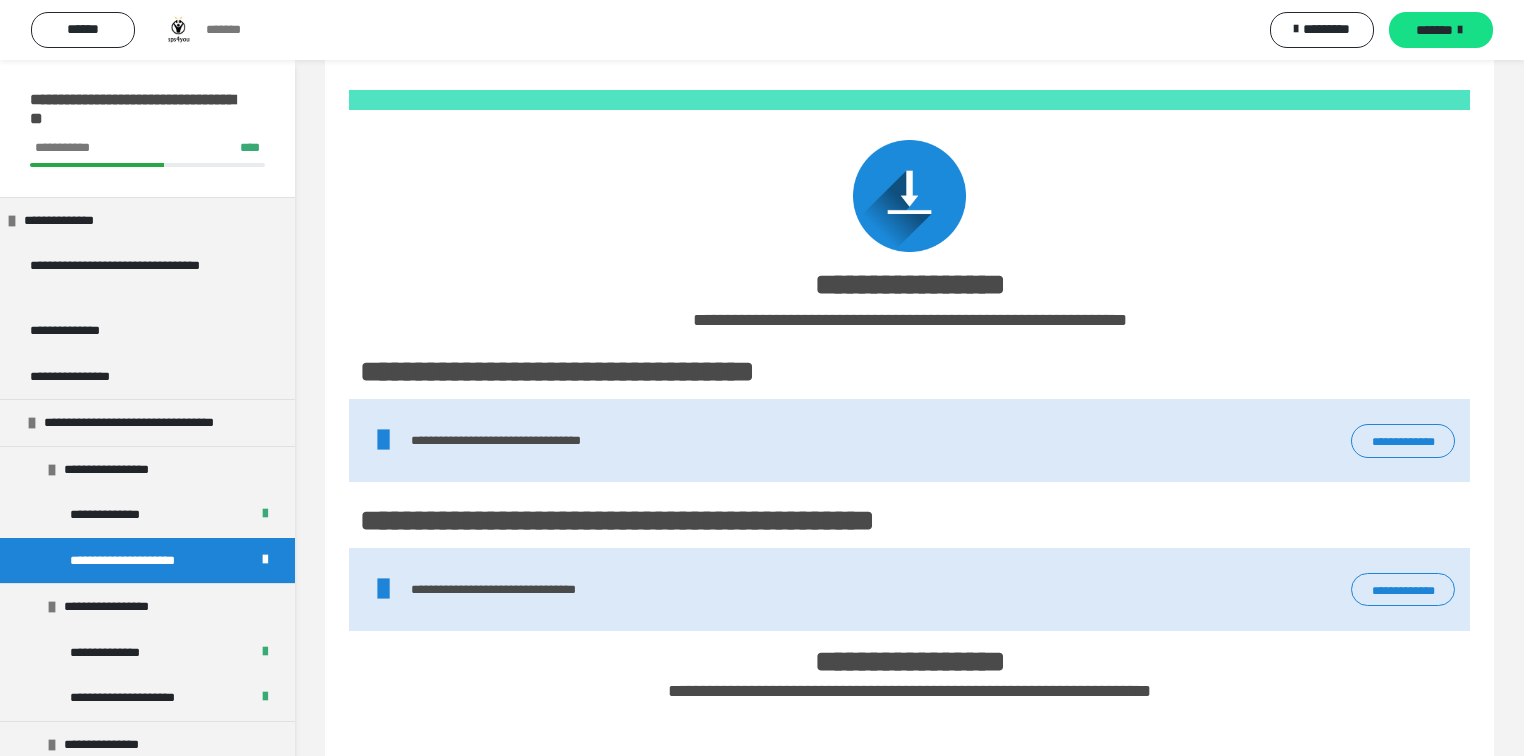 scroll, scrollTop: 1040, scrollLeft: 0, axis: vertical 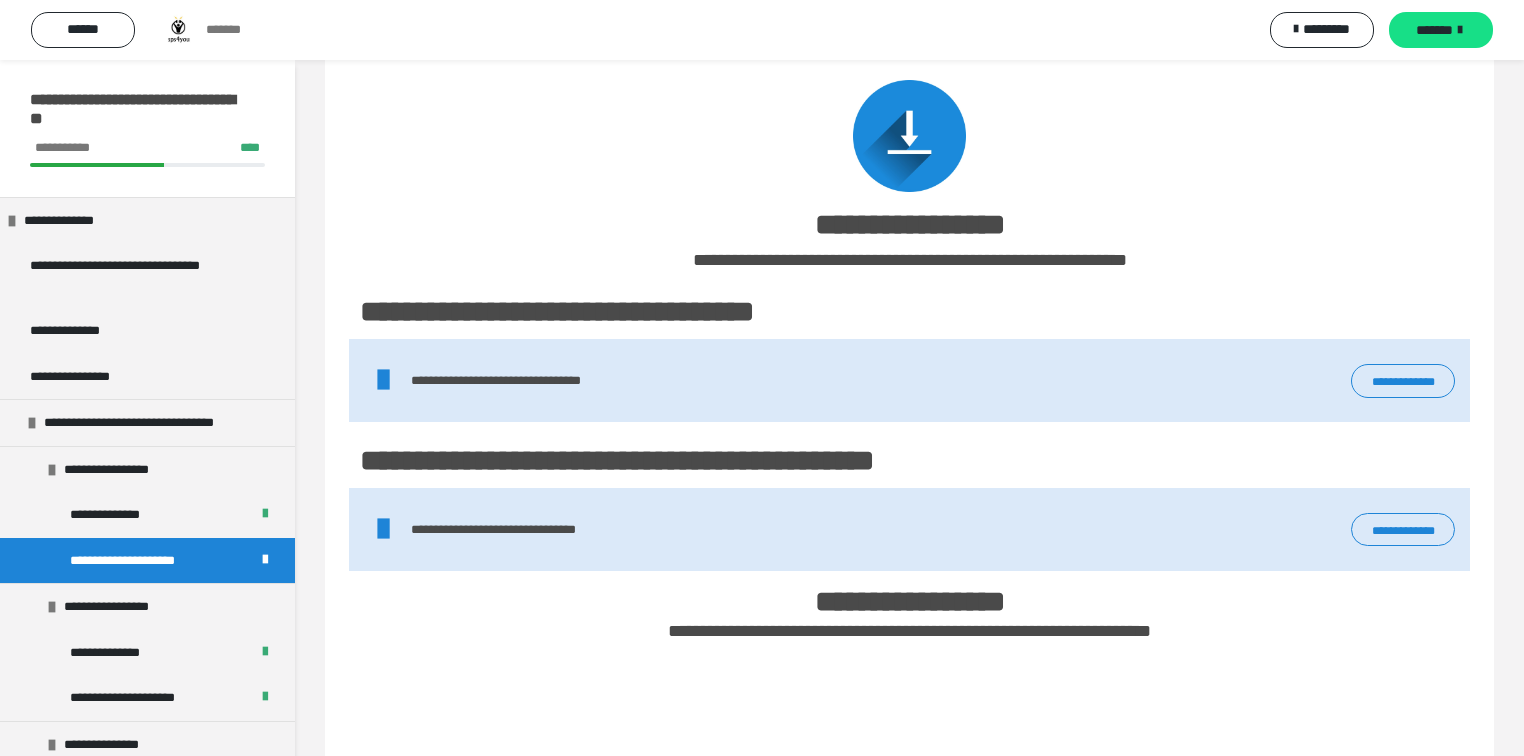 click on "**********" at bounding box center [1403, 530] 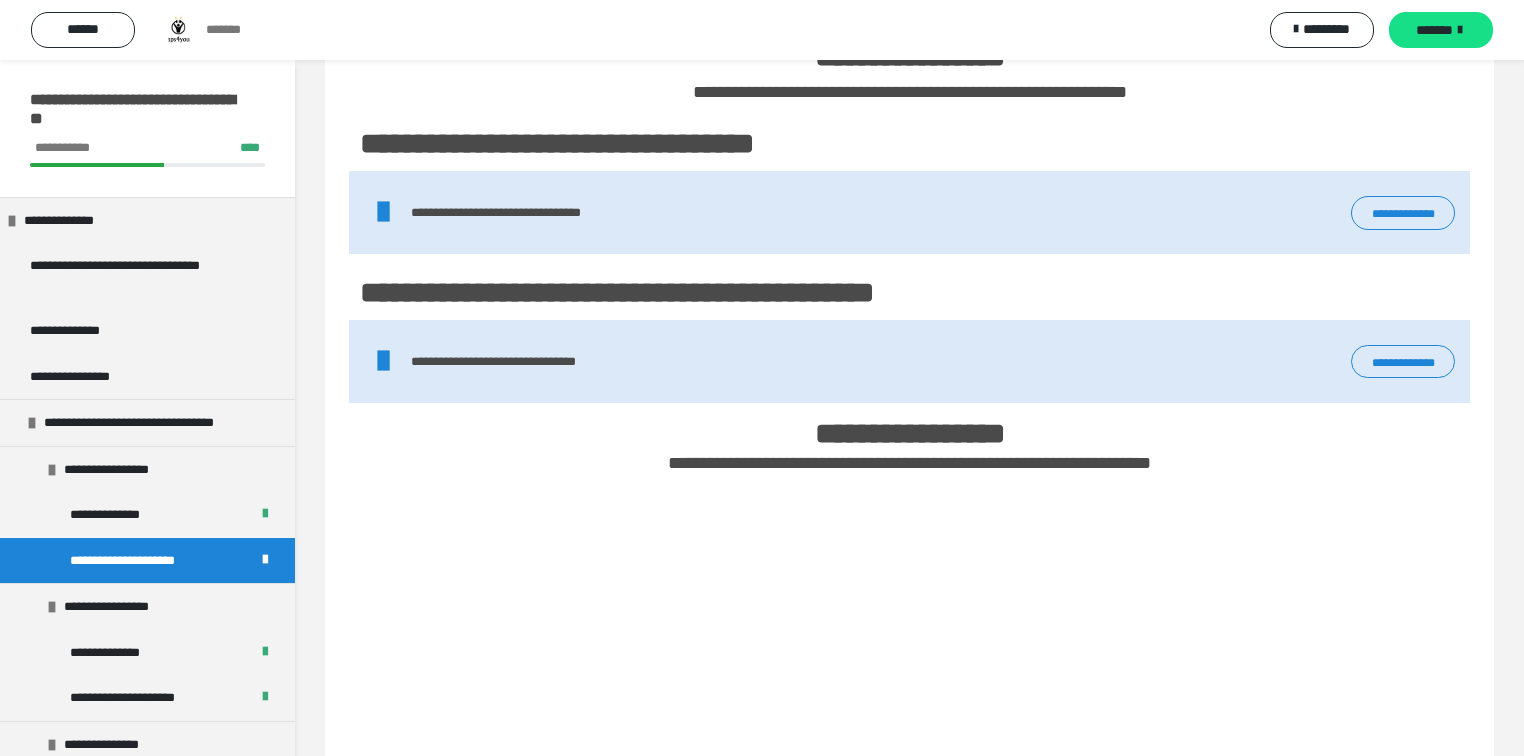 scroll, scrollTop: 1280, scrollLeft: 0, axis: vertical 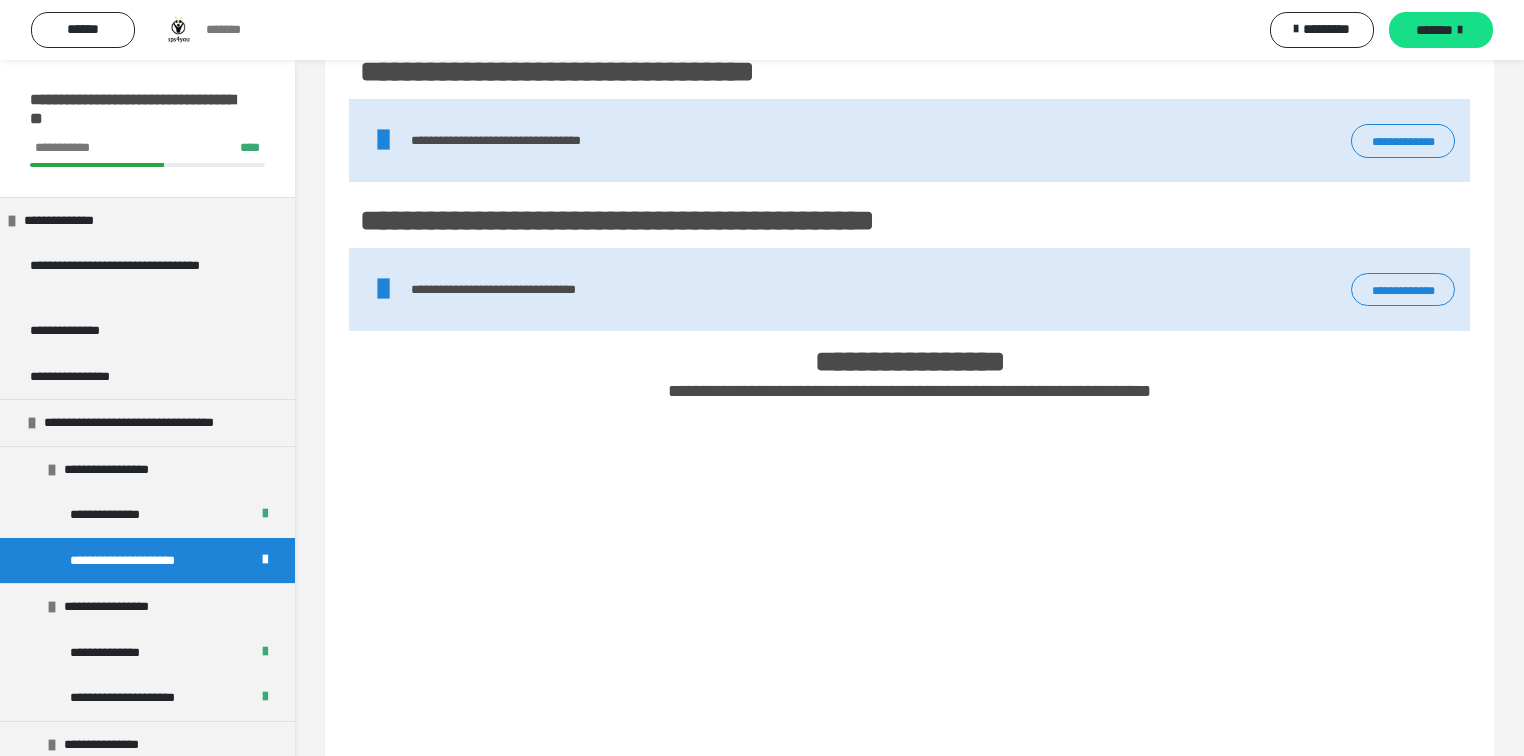 click on "**********" at bounding box center (1403, 290) 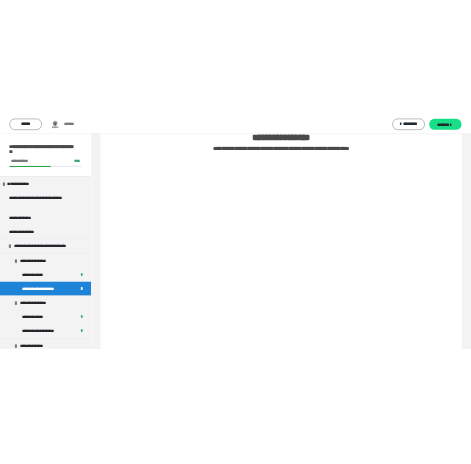 scroll, scrollTop: 240, scrollLeft: 0, axis: vertical 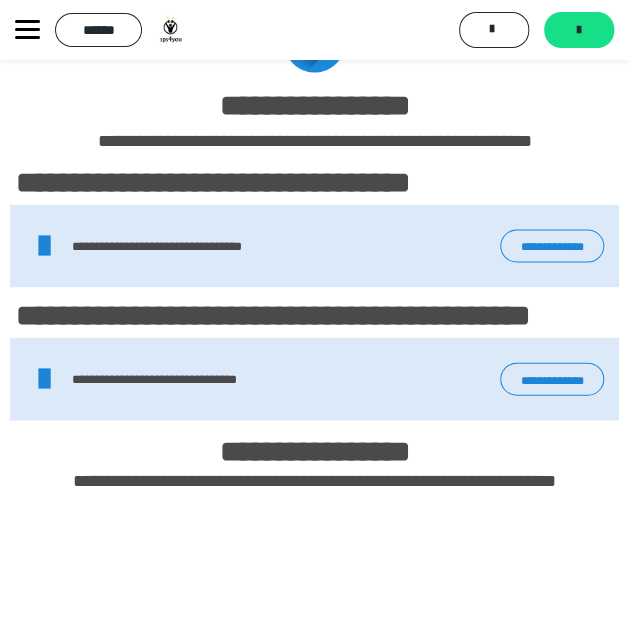 click on "**********" at bounding box center (552, 245) 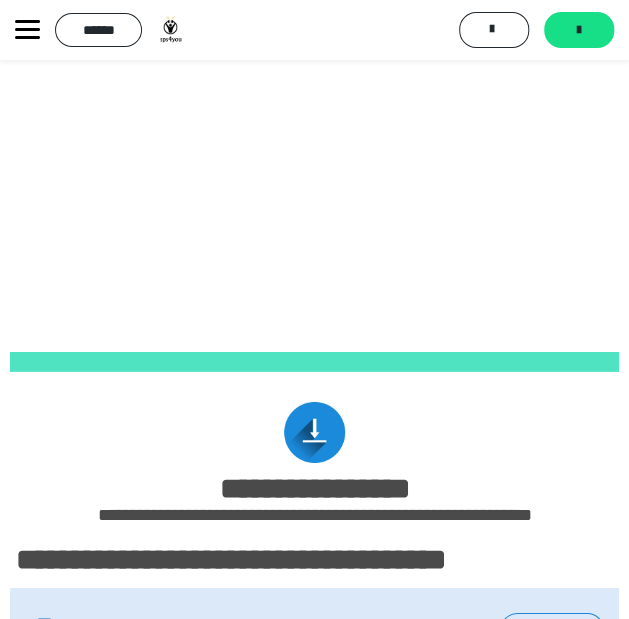 scroll, scrollTop: 1400, scrollLeft: 0, axis: vertical 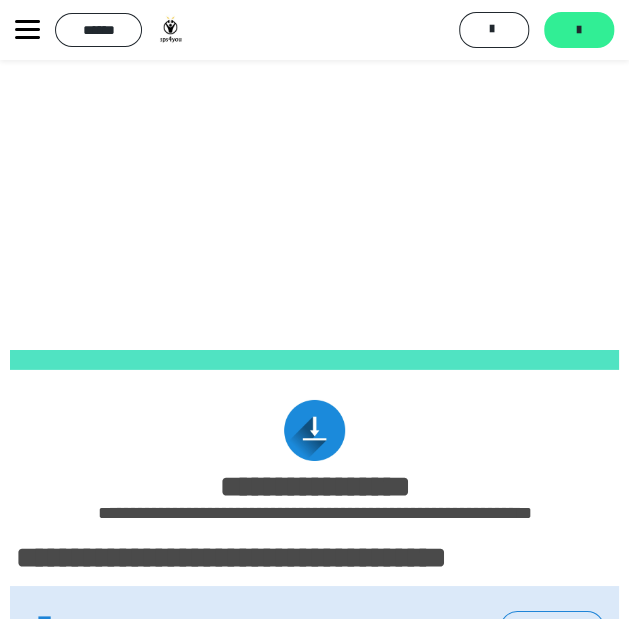 click on "*******" at bounding box center (579, 30) 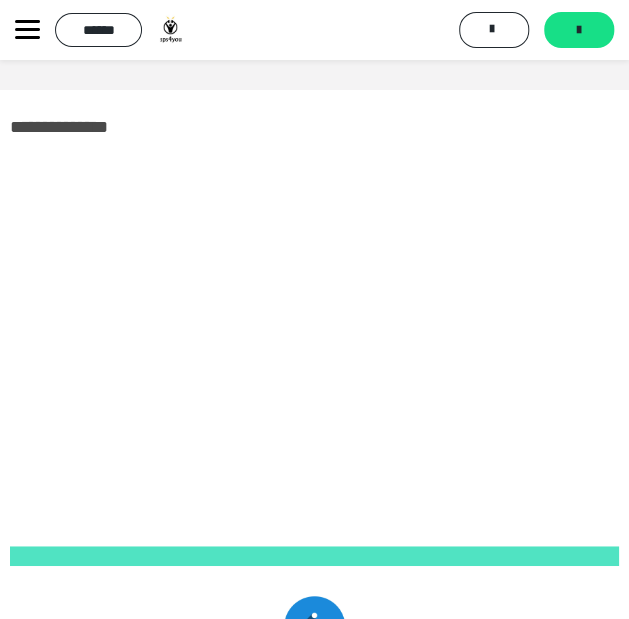 scroll, scrollTop: 0, scrollLeft: 0, axis: both 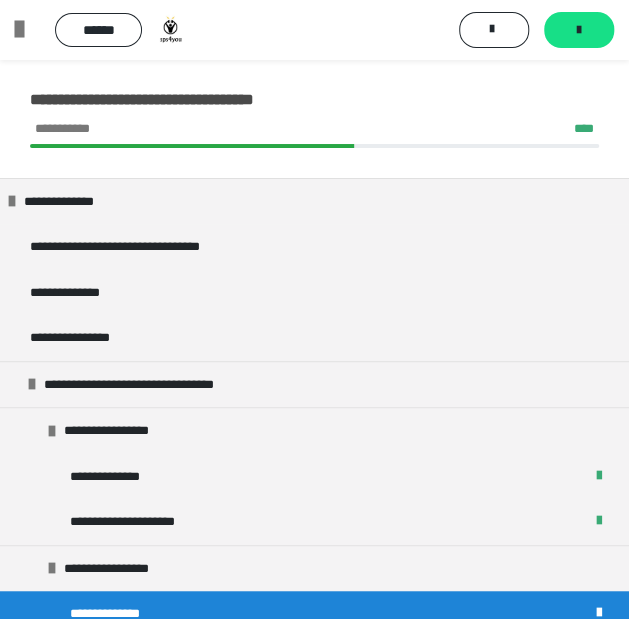 click at bounding box center (27, 30) 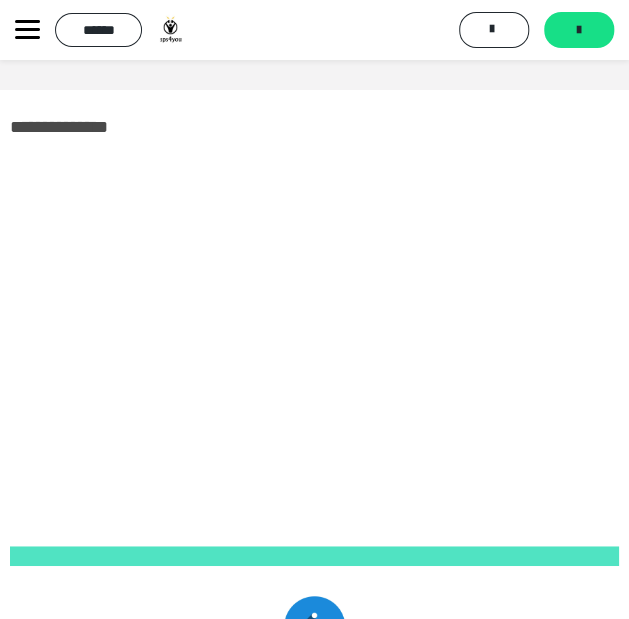 click at bounding box center [314, 343] 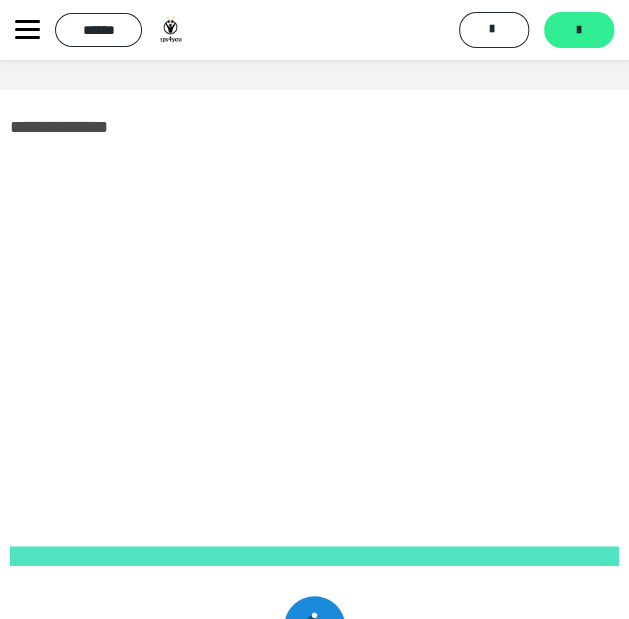 click on "*******" at bounding box center (579, 30) 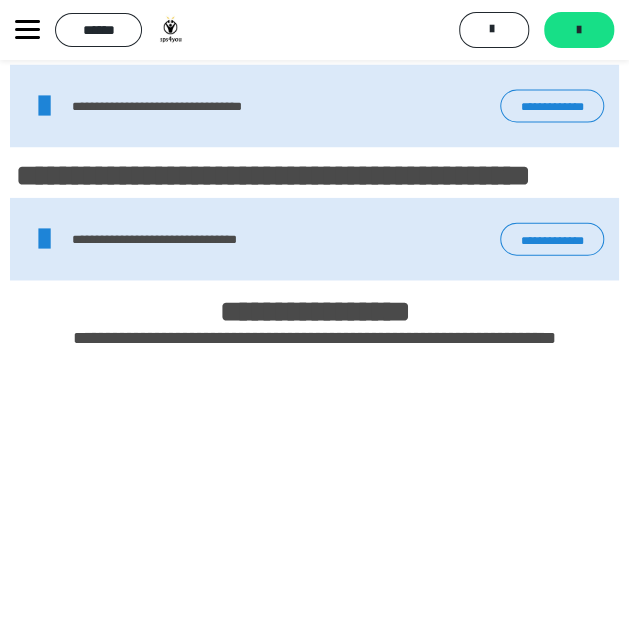 scroll, scrollTop: 1000, scrollLeft: 0, axis: vertical 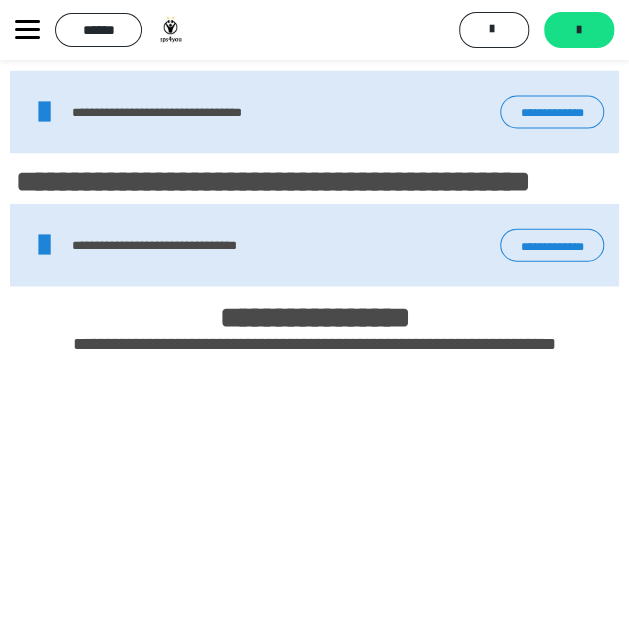 click on "**********" at bounding box center [552, 112] 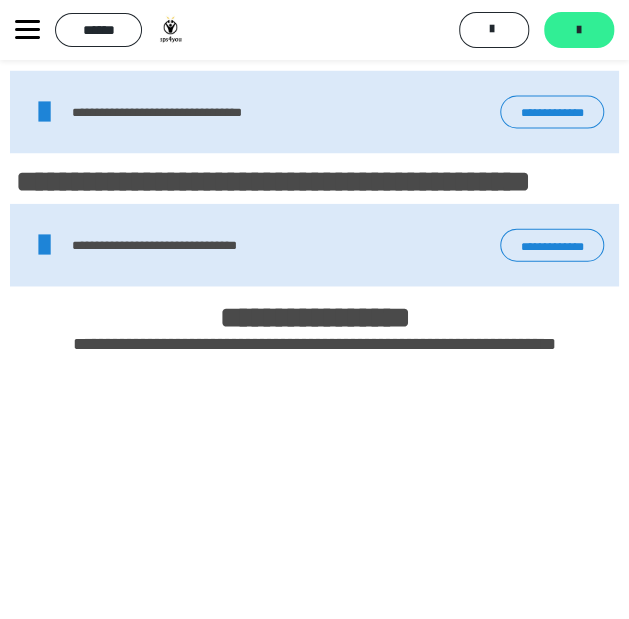 click on "*******" at bounding box center (579, 30) 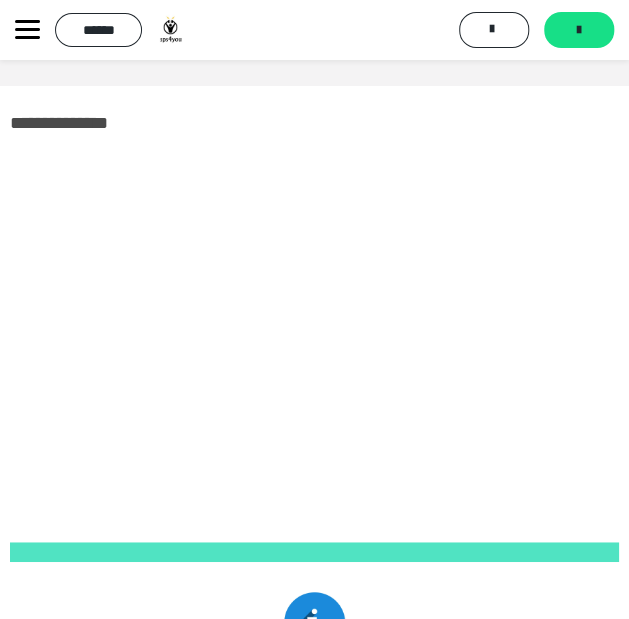 scroll, scrollTop: 0, scrollLeft: 0, axis: both 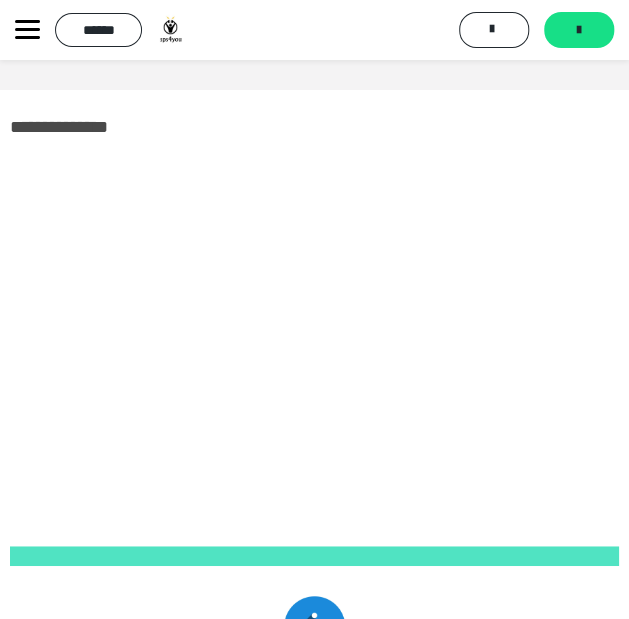 click on "**********" at bounding box center [314, 1569] 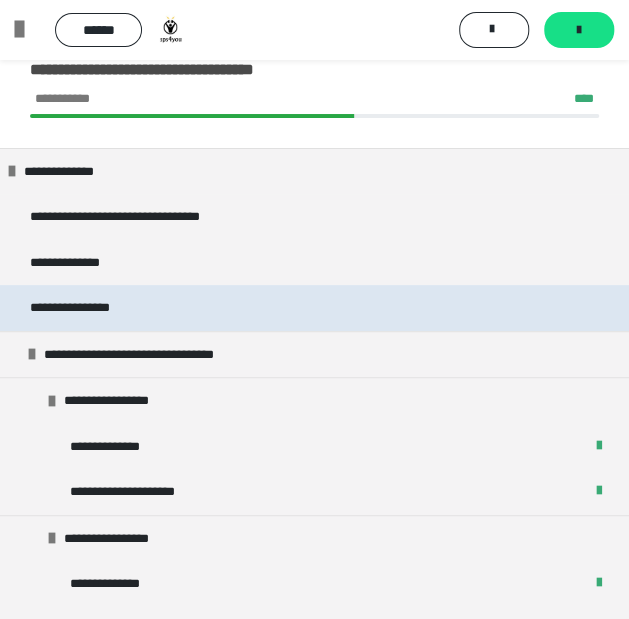 scroll, scrollTop: 0, scrollLeft: 0, axis: both 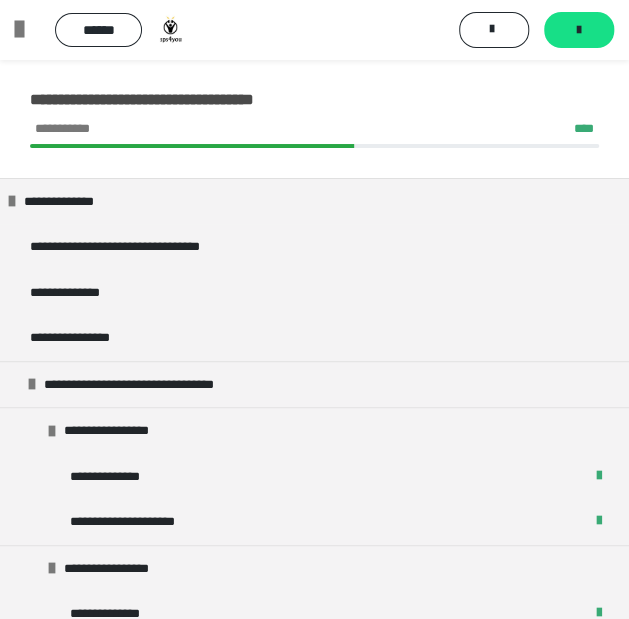 click at bounding box center (27, 30) 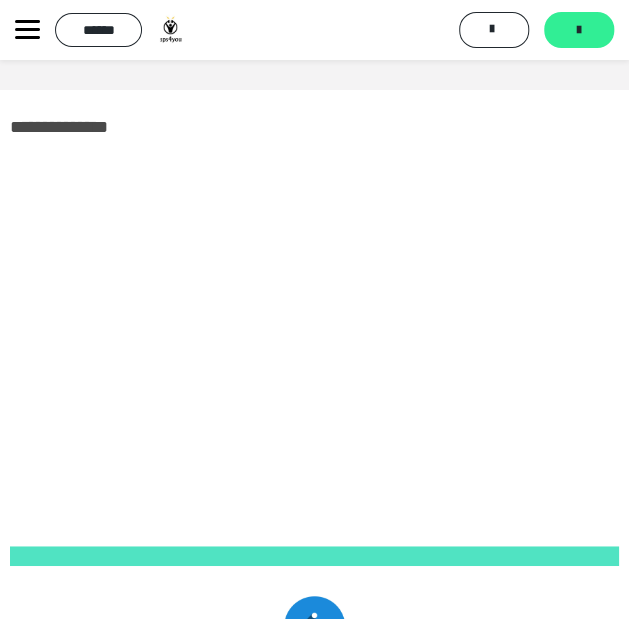 click on "*******" at bounding box center [579, 30] 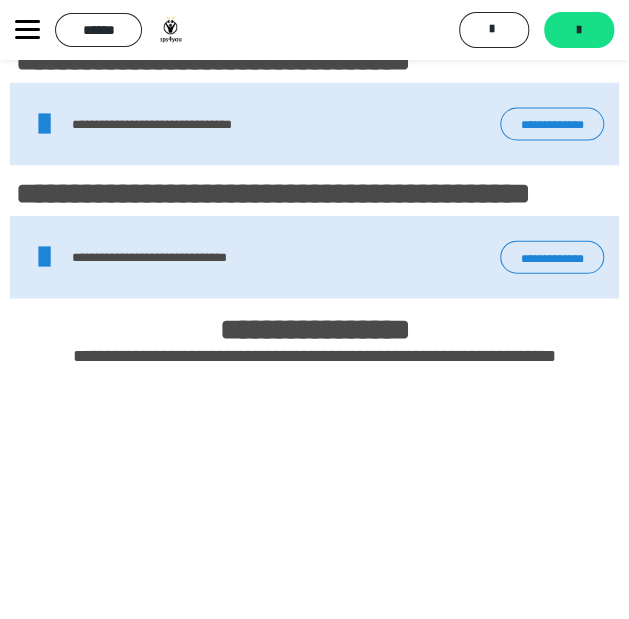 scroll, scrollTop: 866, scrollLeft: 0, axis: vertical 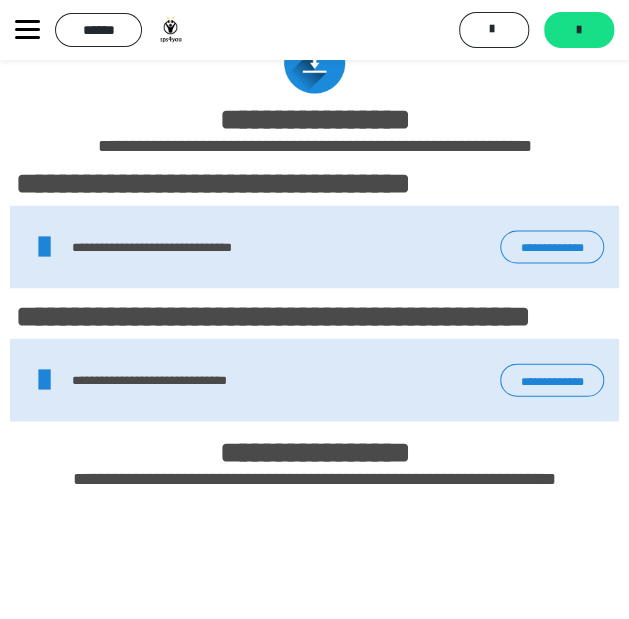 click on "**********" at bounding box center [552, 246] 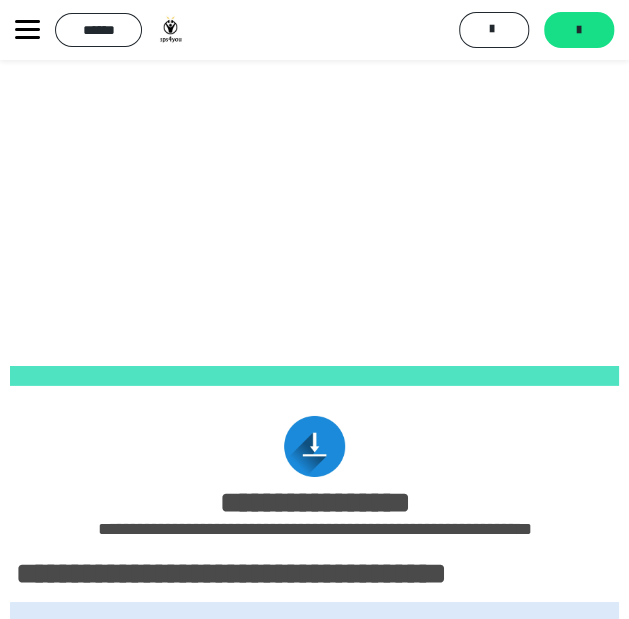 scroll, scrollTop: 1333, scrollLeft: 0, axis: vertical 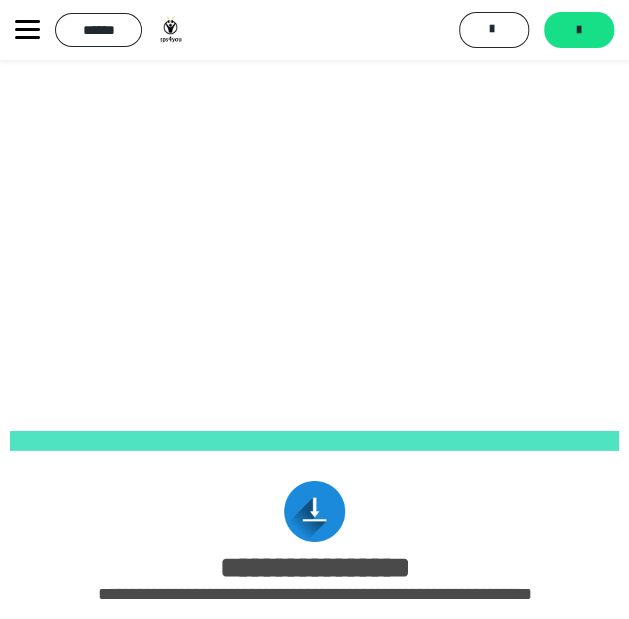 click on "*******" at bounding box center [579, 30] 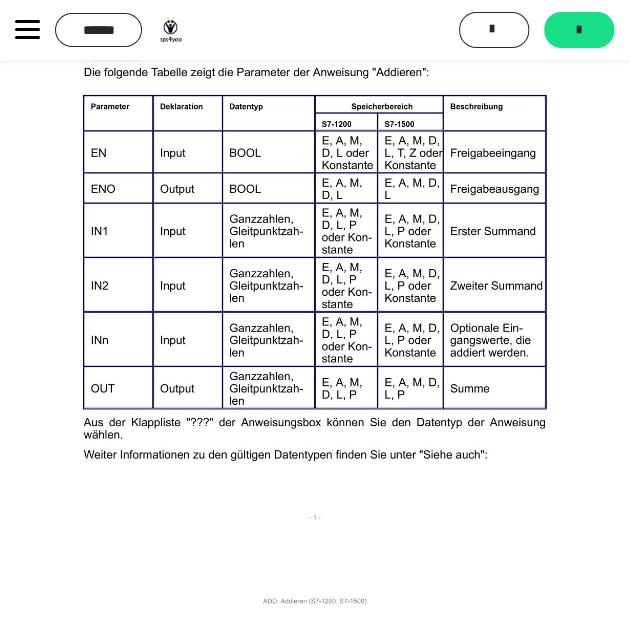 click 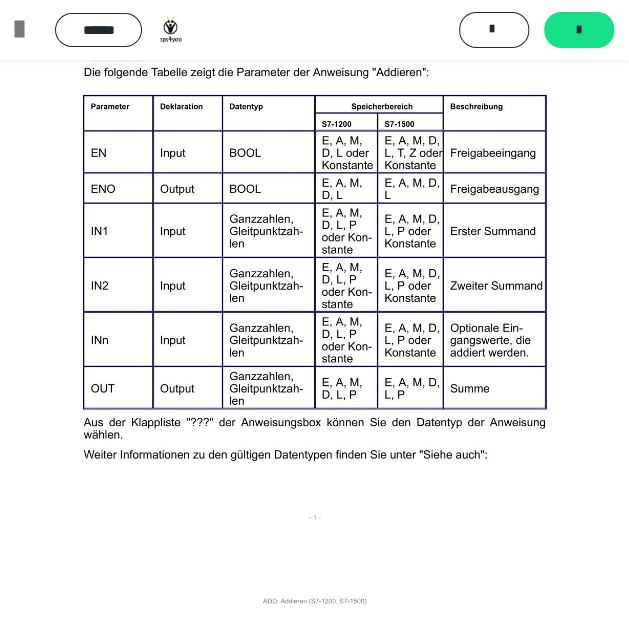 scroll, scrollTop: 539, scrollLeft: 0, axis: vertical 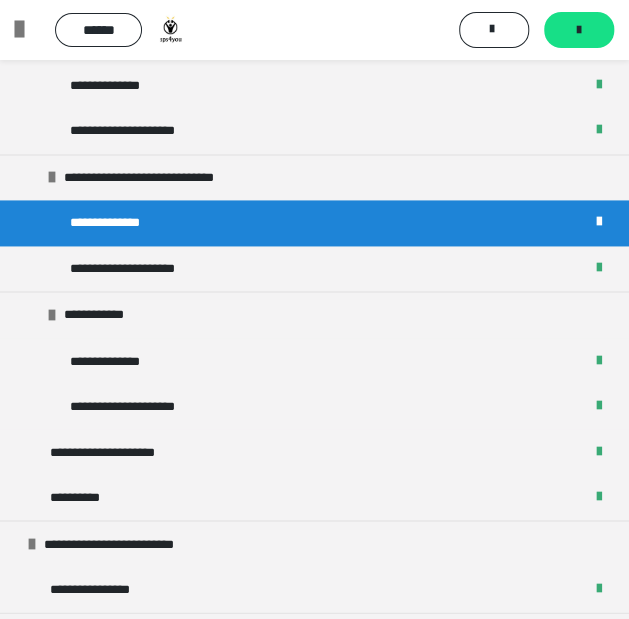 click on "**********" at bounding box center (108, 223) 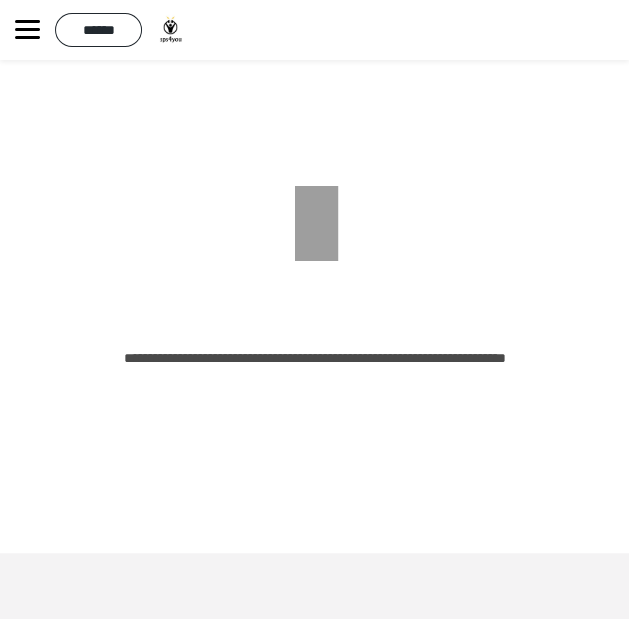 scroll, scrollTop: 70, scrollLeft: 0, axis: vertical 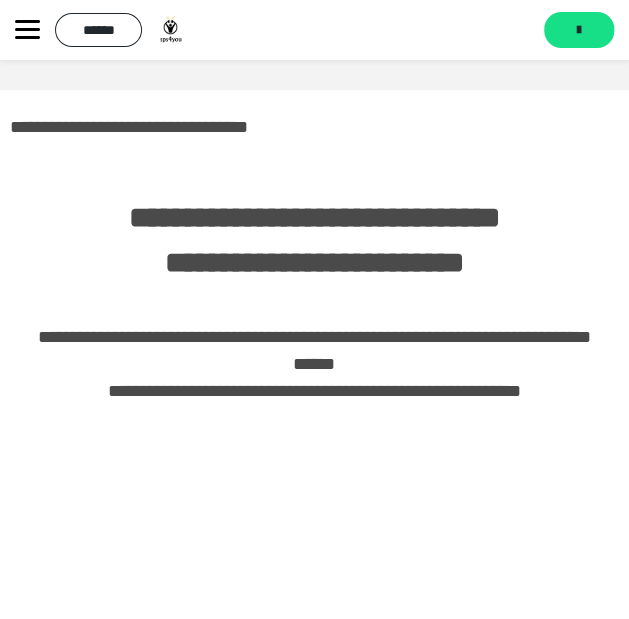 click 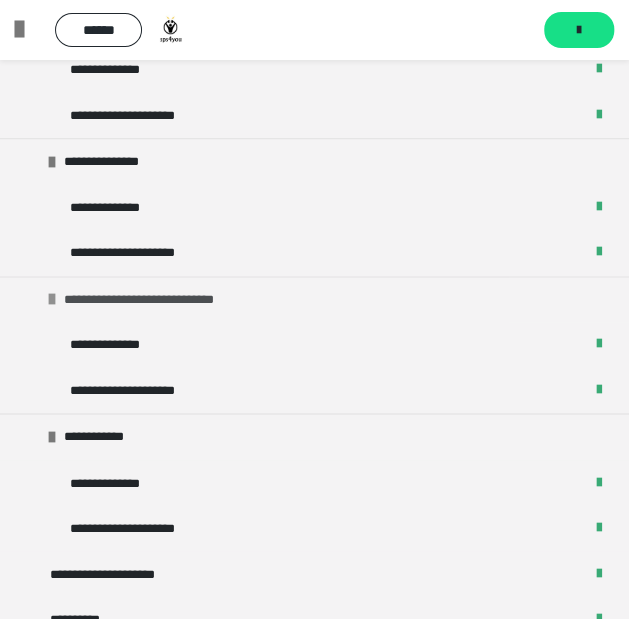 scroll, scrollTop: 533, scrollLeft: 0, axis: vertical 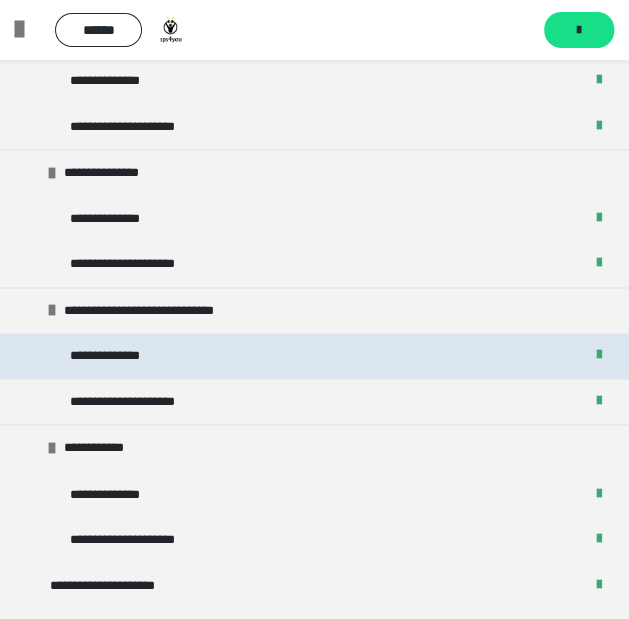 click on "**********" at bounding box center [108, 356] 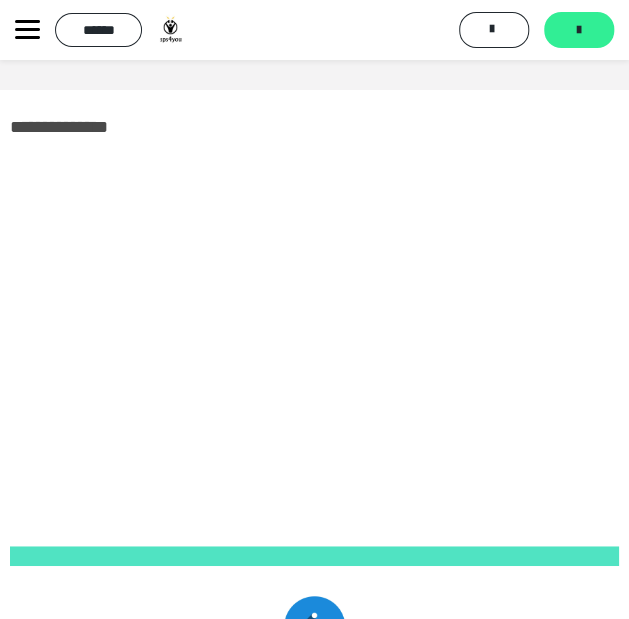 click at bounding box center (579, 30) 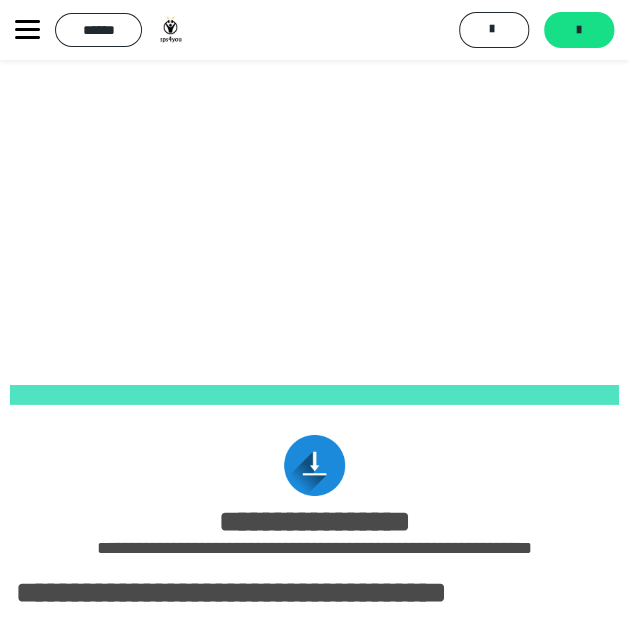 scroll, scrollTop: 1400, scrollLeft: 0, axis: vertical 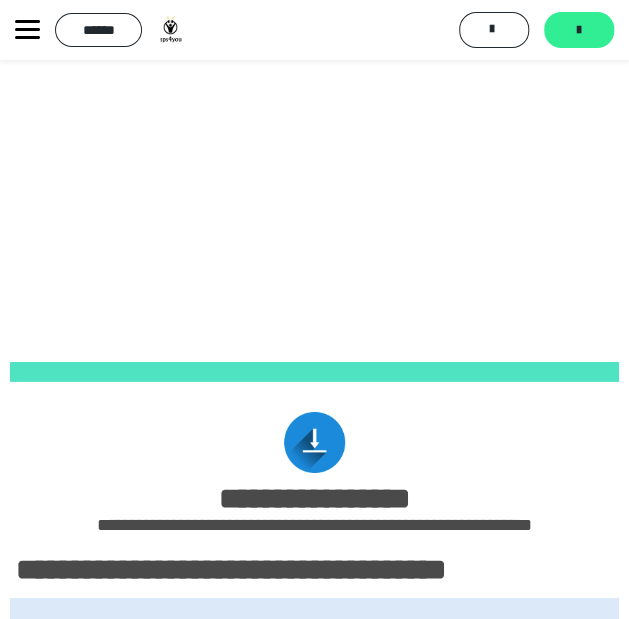 click on "*******" at bounding box center (579, 30) 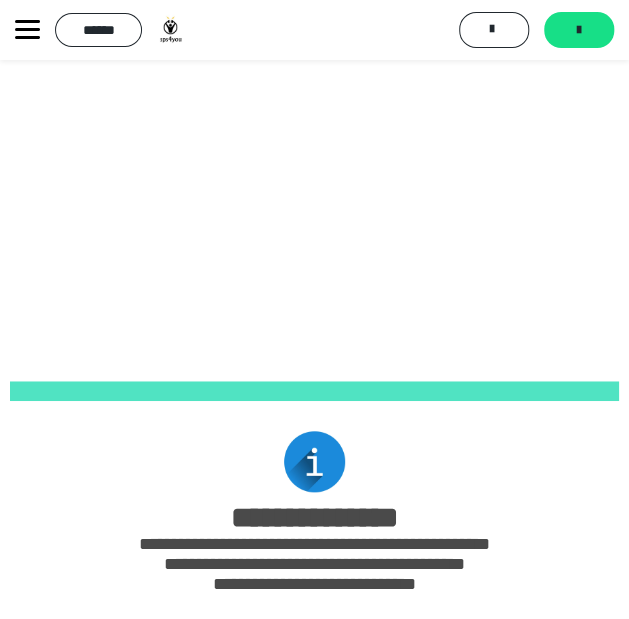 scroll, scrollTop: 200, scrollLeft: 0, axis: vertical 